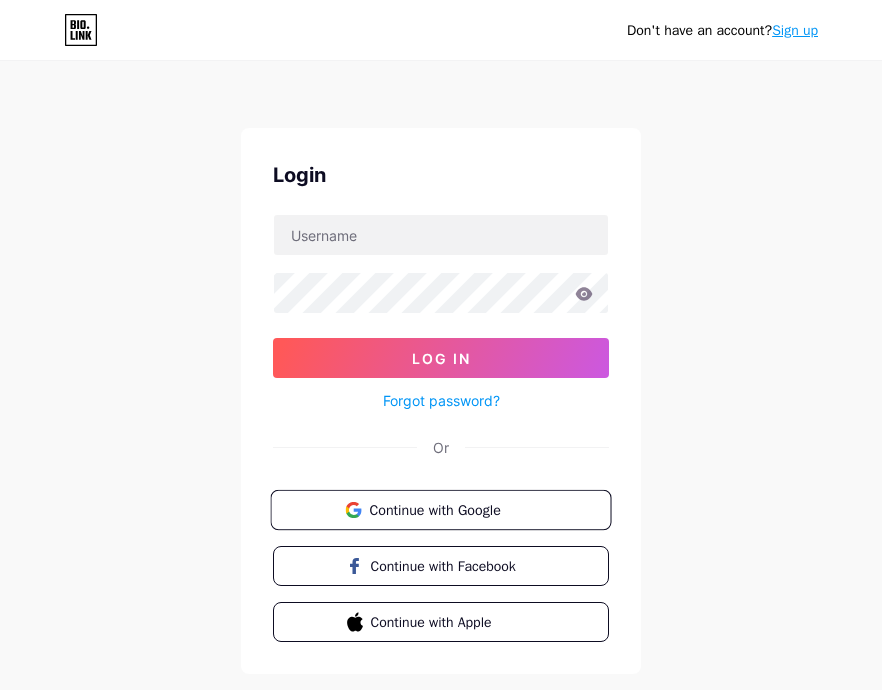 scroll, scrollTop: 0, scrollLeft: 0, axis: both 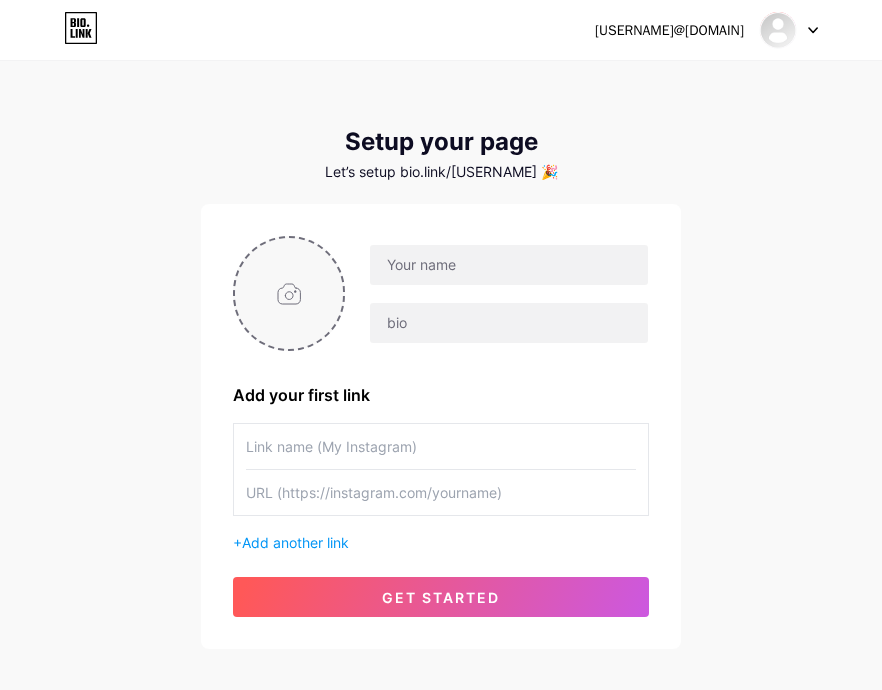 click at bounding box center [289, 293] 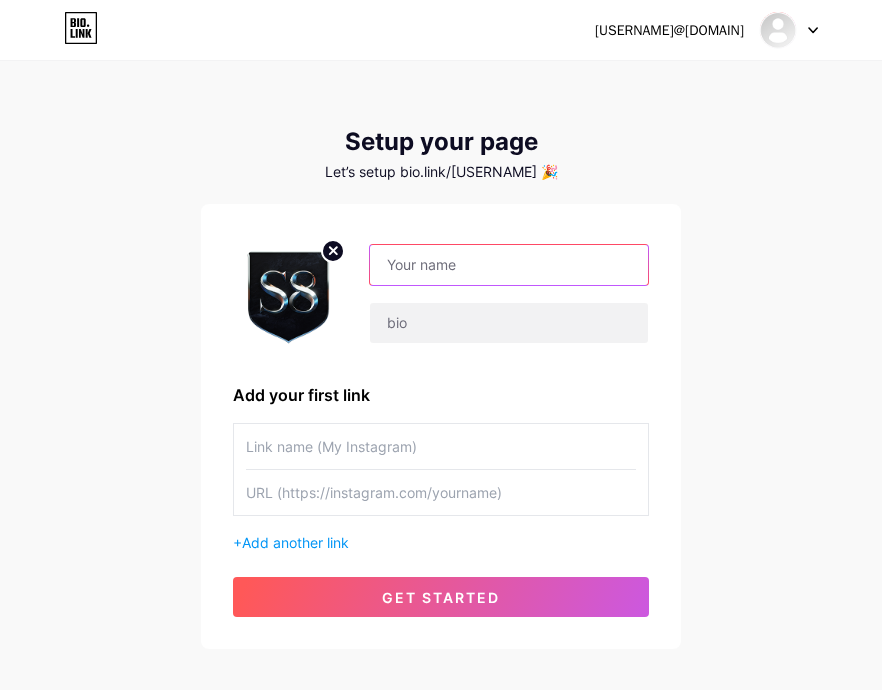 click at bounding box center [509, 265] 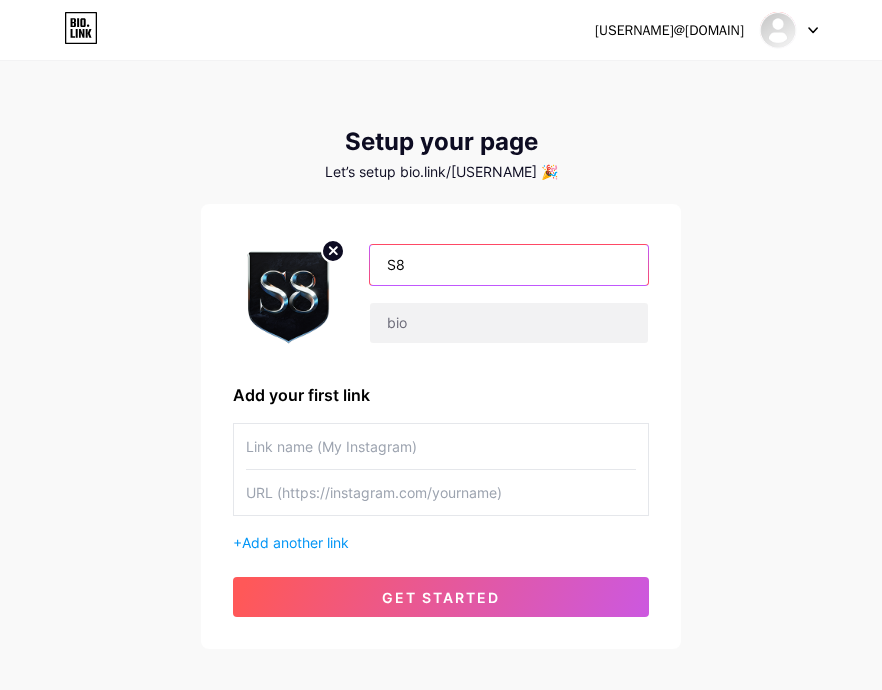 type on "S" 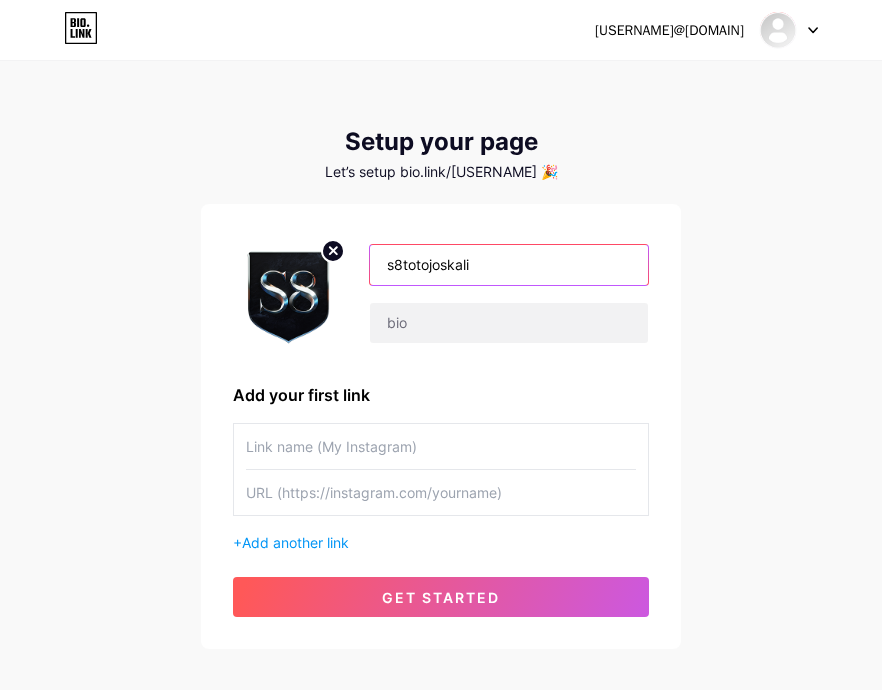 type on "s8totojoskali" 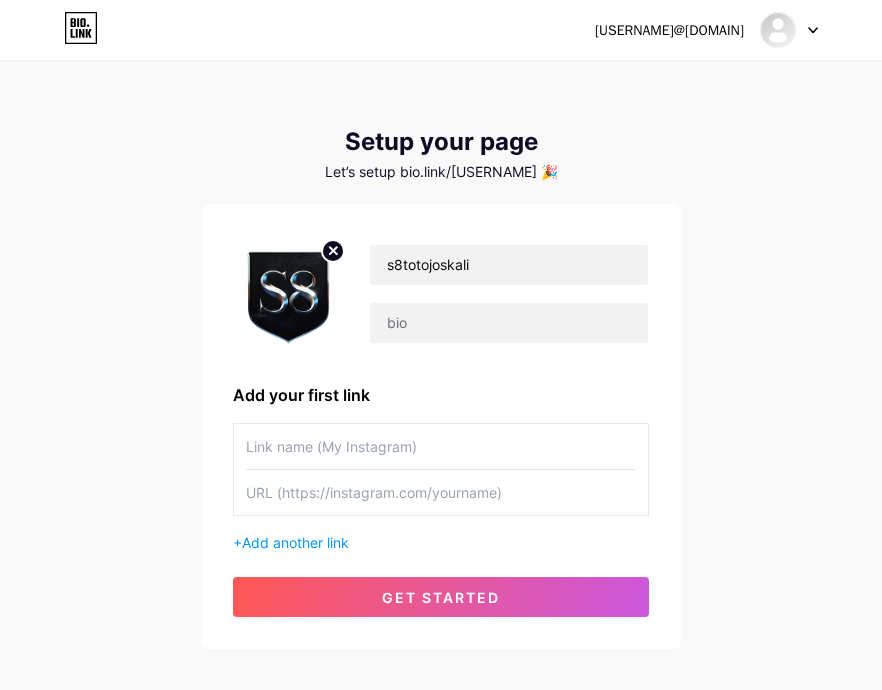 click at bounding box center (441, 492) 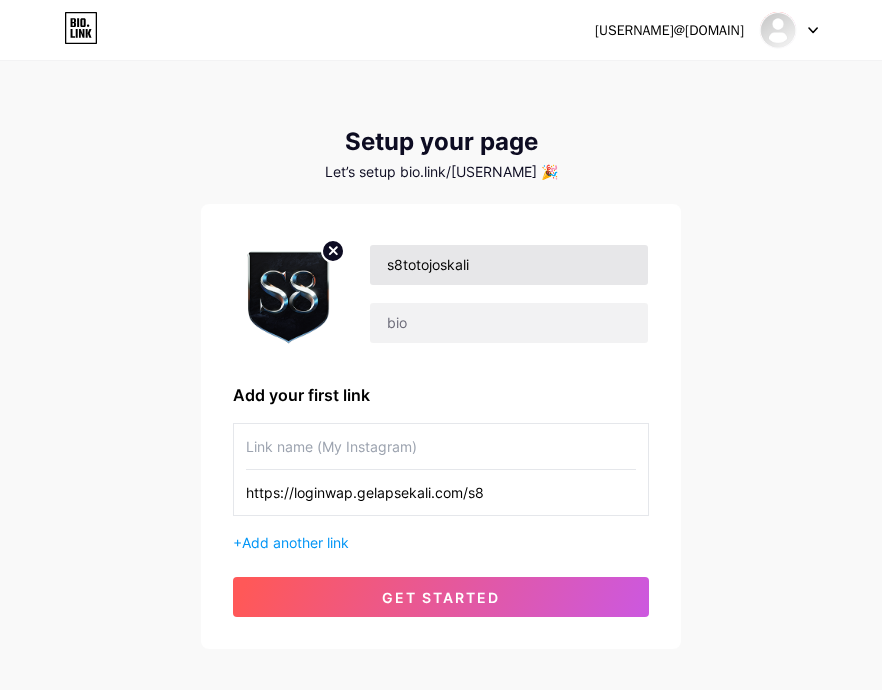 type on "https://loginwap.gelapsekali.com/s8" 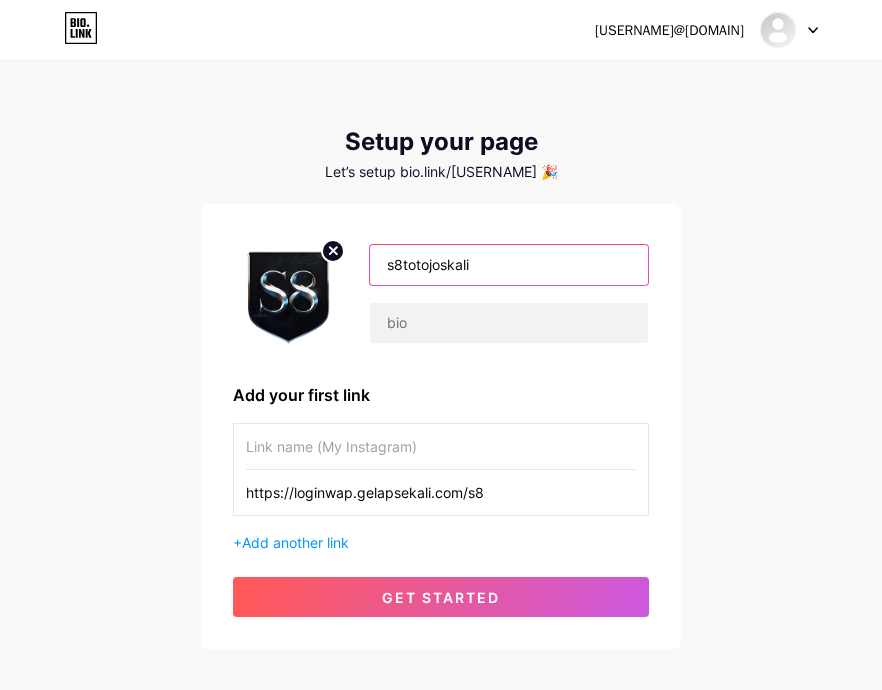 drag, startPoint x: 489, startPoint y: 265, endPoint x: 381, endPoint y: 260, distance: 108.11568 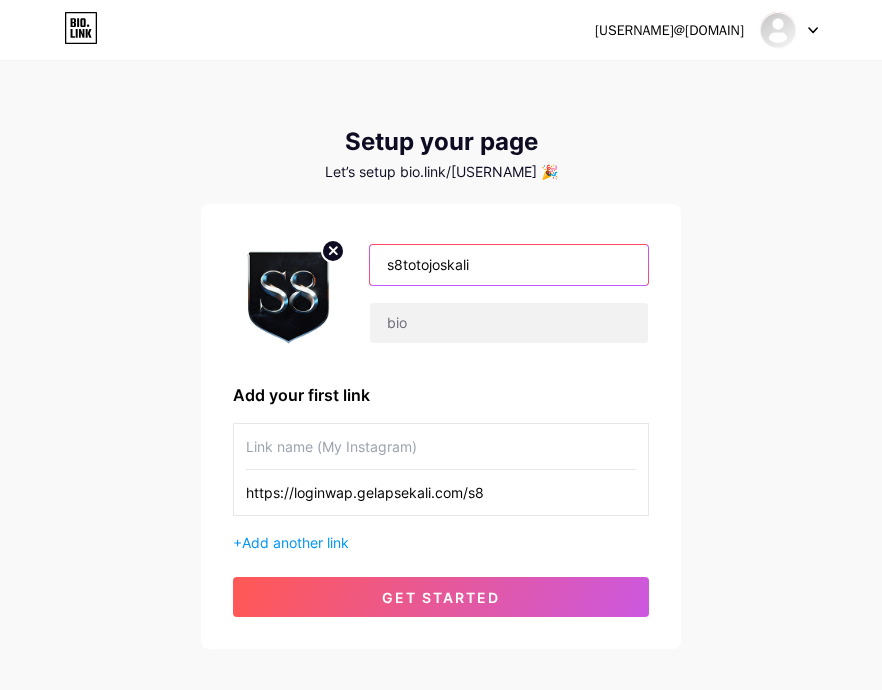 click on "s8totojoskali" at bounding box center (509, 265) 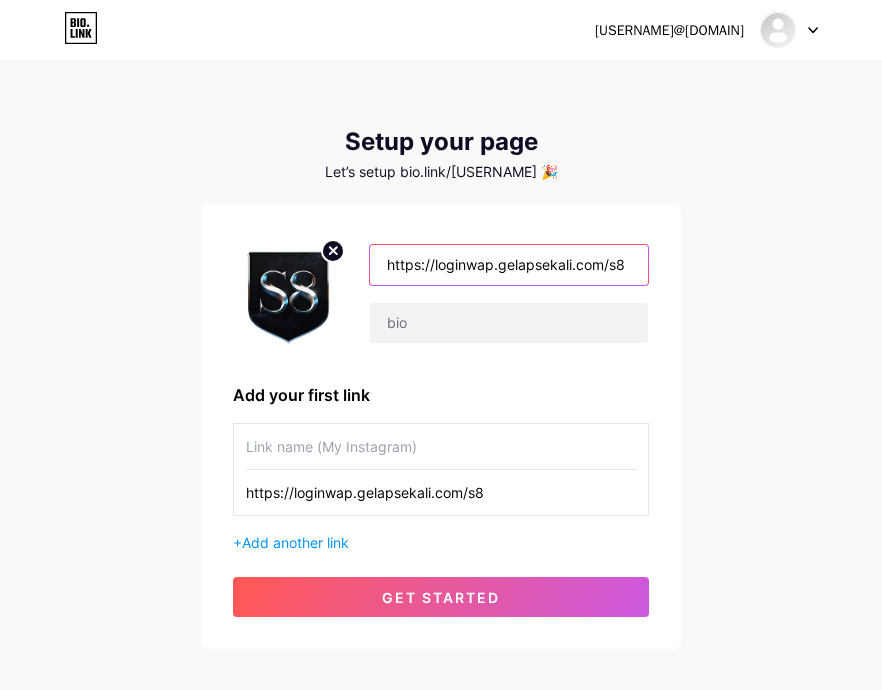 type on "s8totojoskali" 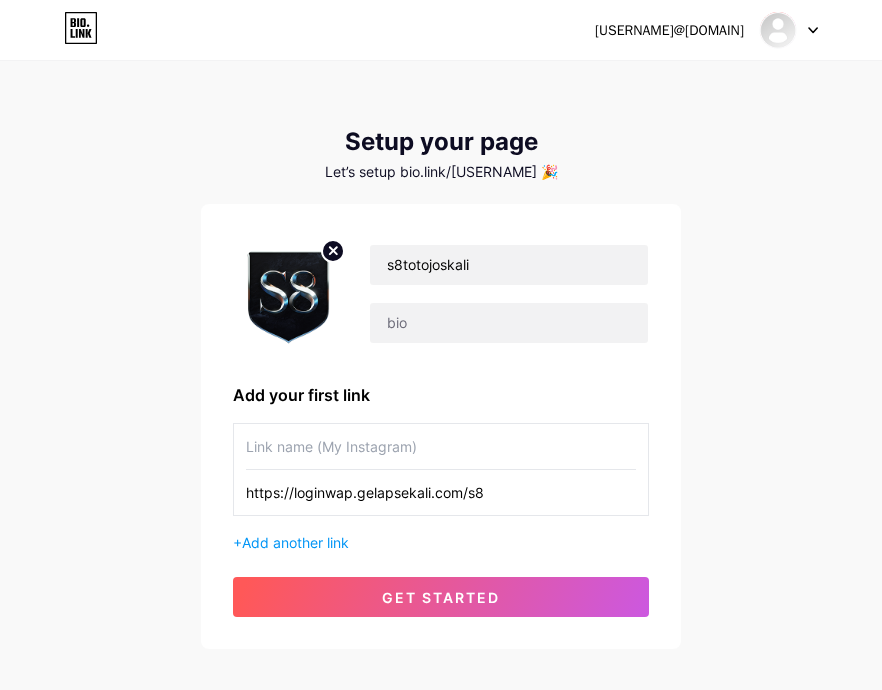 click at bounding box center (441, 446) 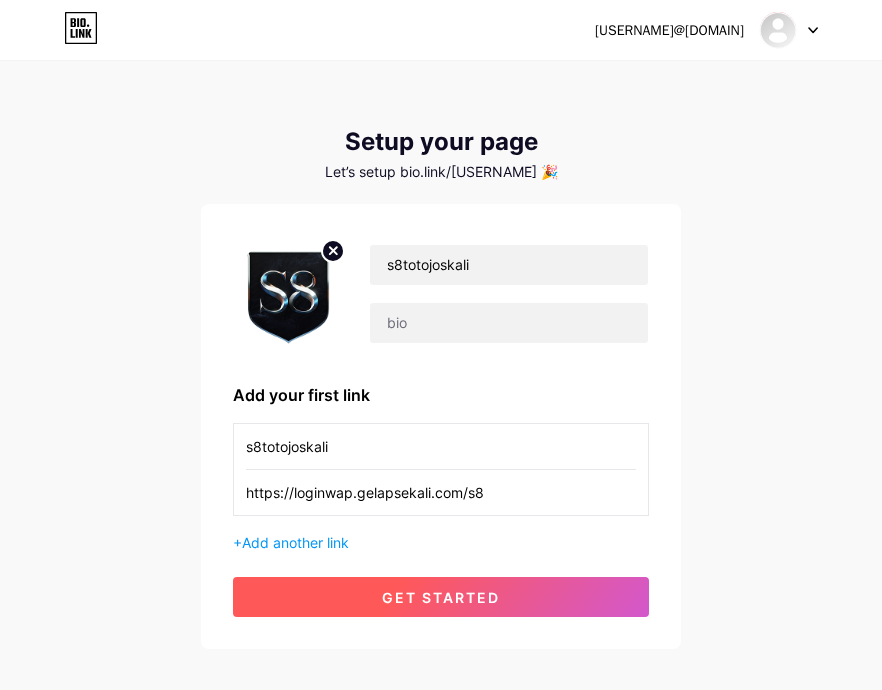 type on "s8totojoskali" 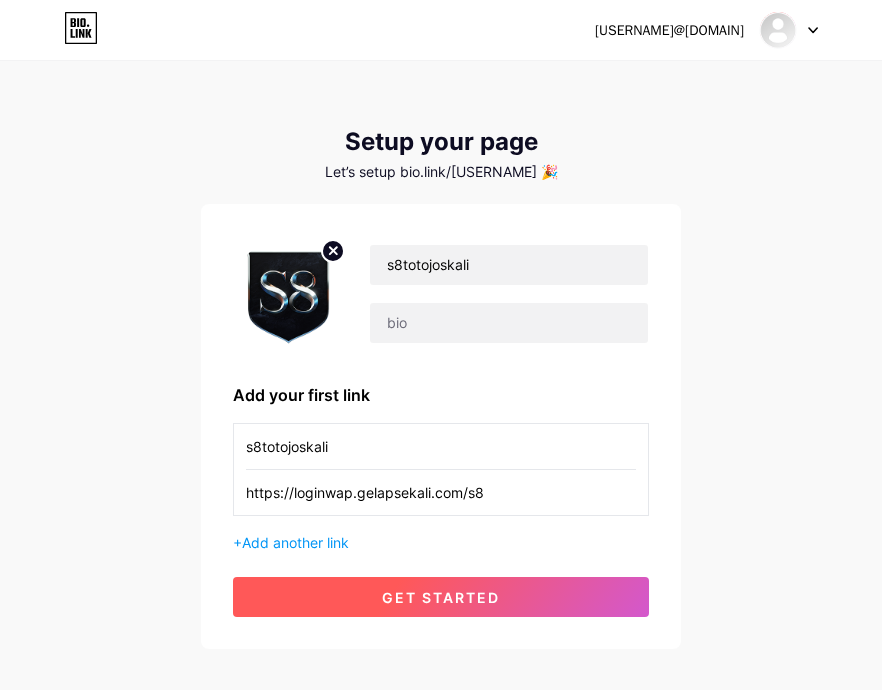 click on "get started" at bounding box center (441, 597) 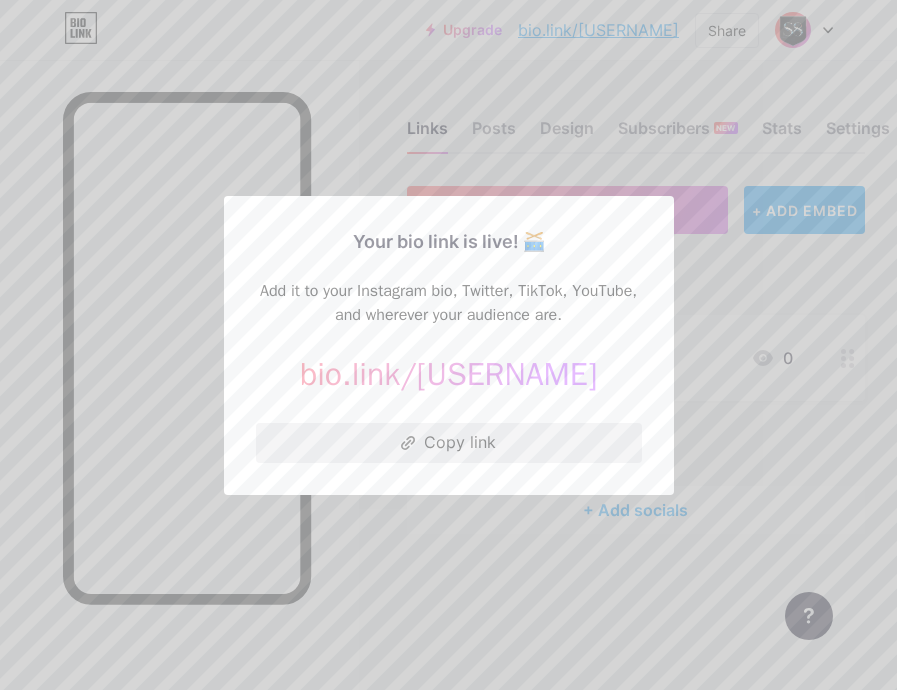 click on "Copy link" at bounding box center (449, 443) 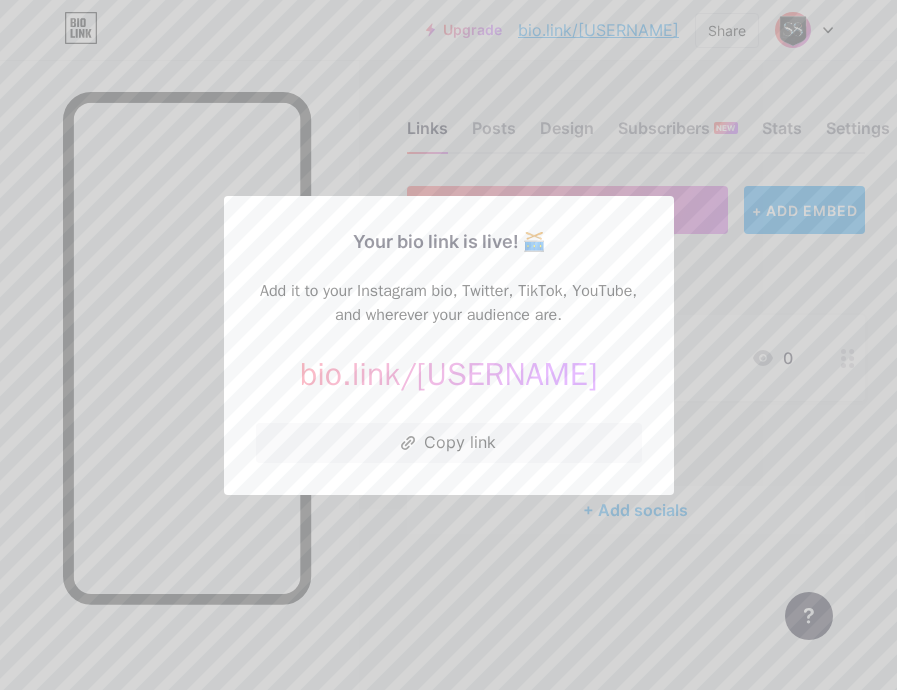 click at bounding box center (448, 345) 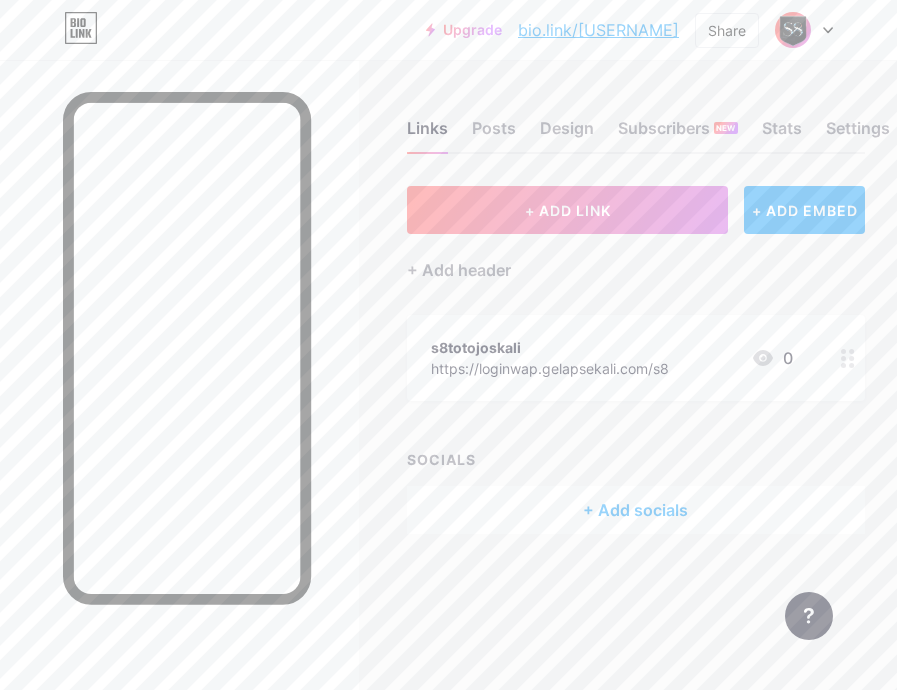 click on "https://loginwap.gelapsekali.com/s8" at bounding box center (550, 368) 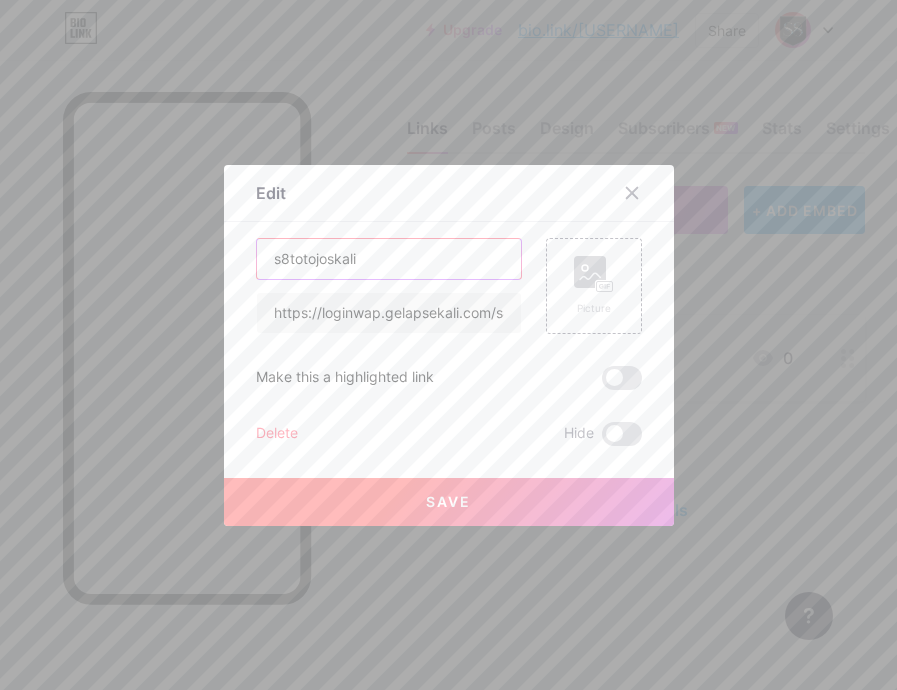 drag, startPoint x: 311, startPoint y: 265, endPoint x: 237, endPoint y: 263, distance: 74.02702 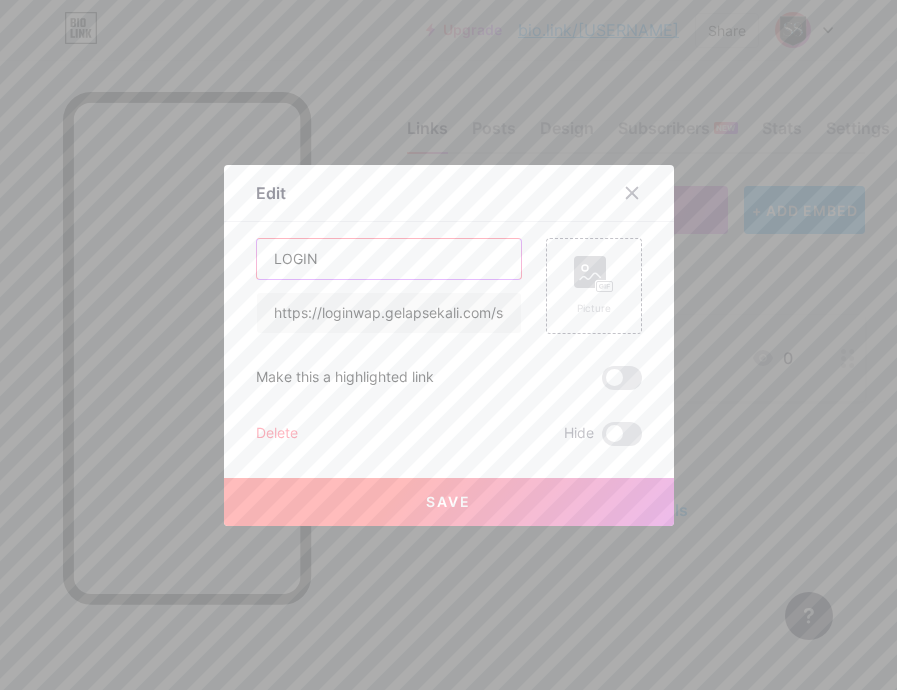 click on "LOGIN" at bounding box center (389, 259) 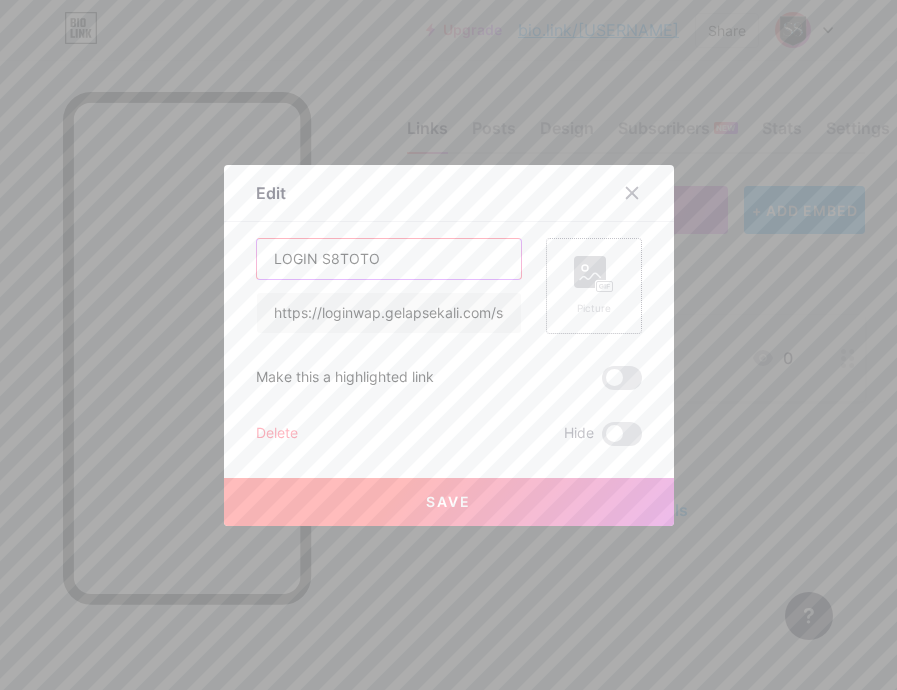 type on "LOGIN S8TOTO" 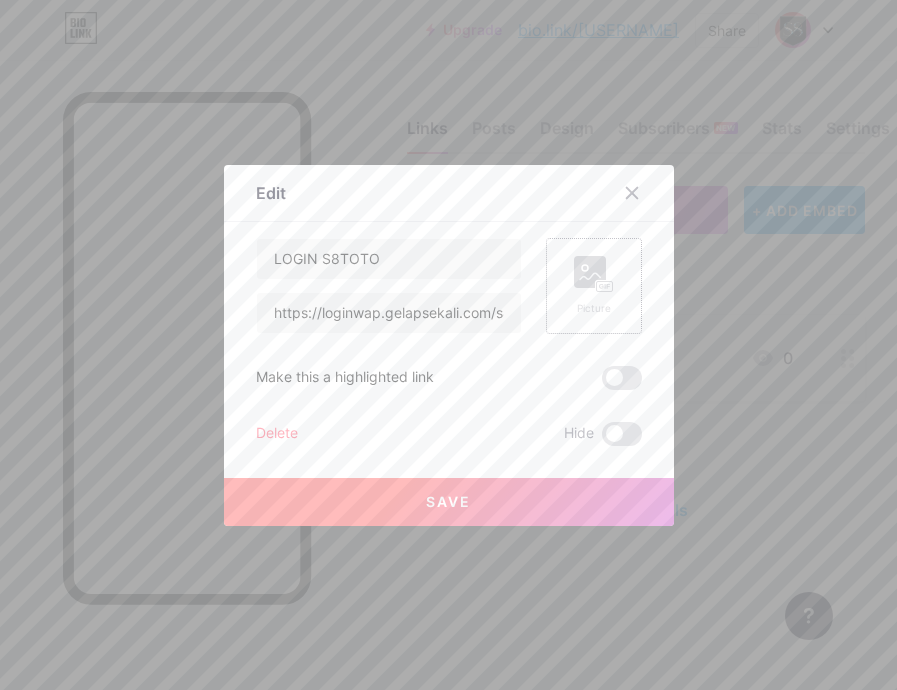 click on "Picture" at bounding box center [594, 286] 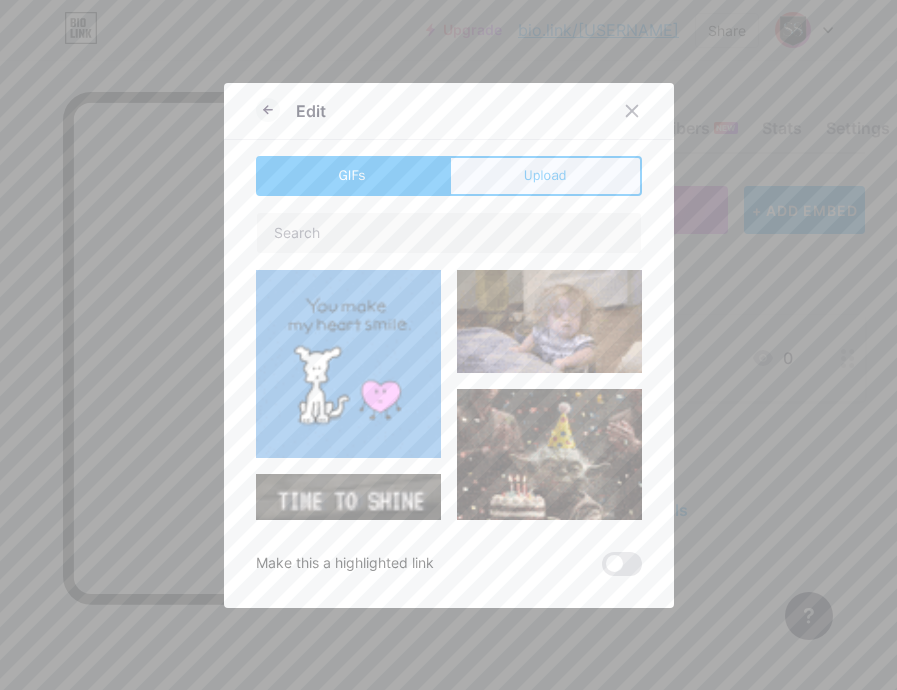click on "Upload" at bounding box center [545, 175] 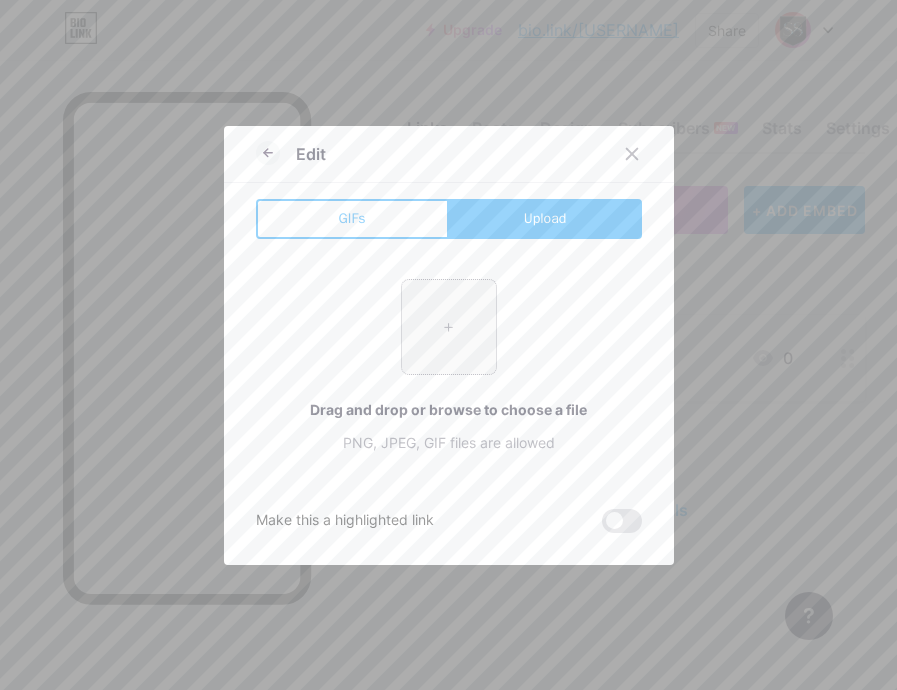 click at bounding box center [449, 327] 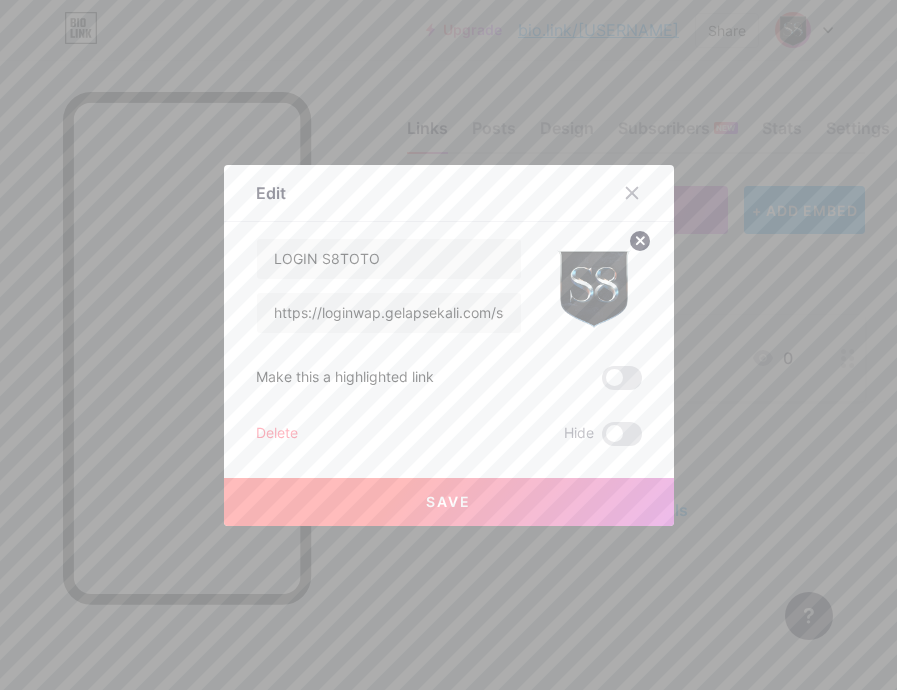 click on "Save" at bounding box center [449, 502] 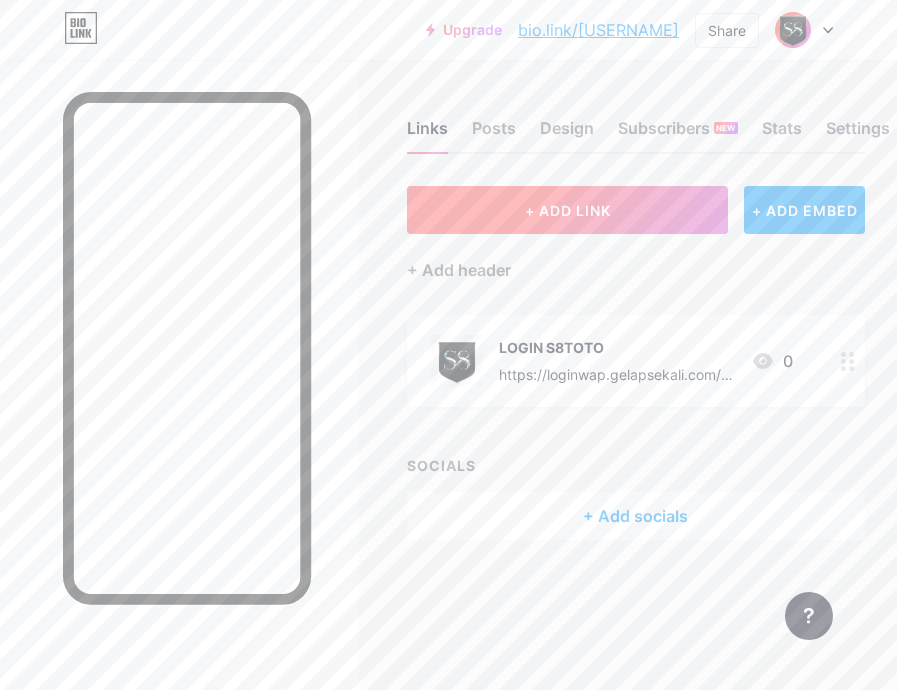 click on "+ ADD LINK" at bounding box center (568, 210) 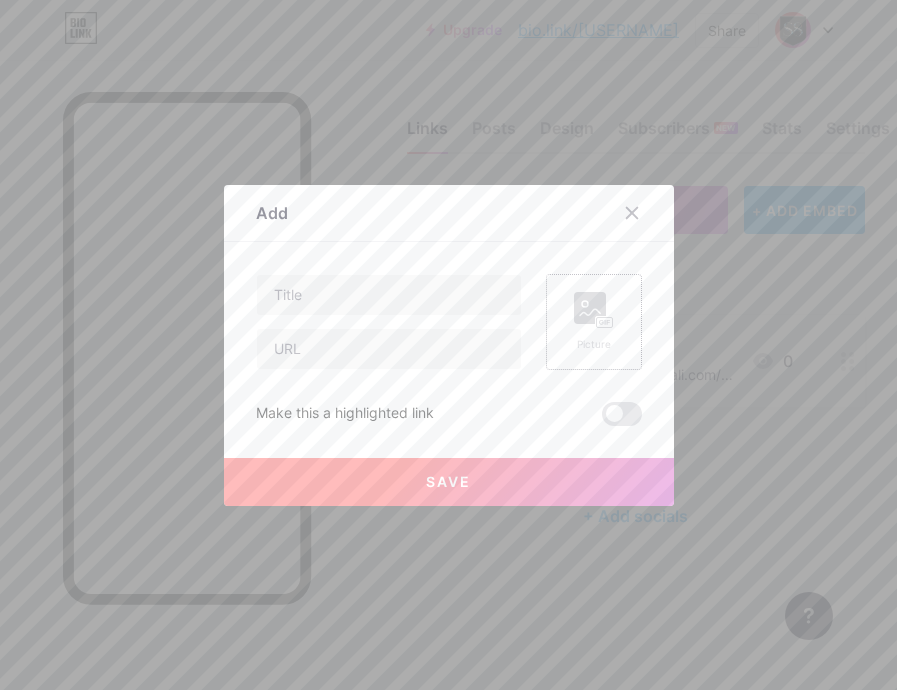 click on "Picture" at bounding box center (594, 322) 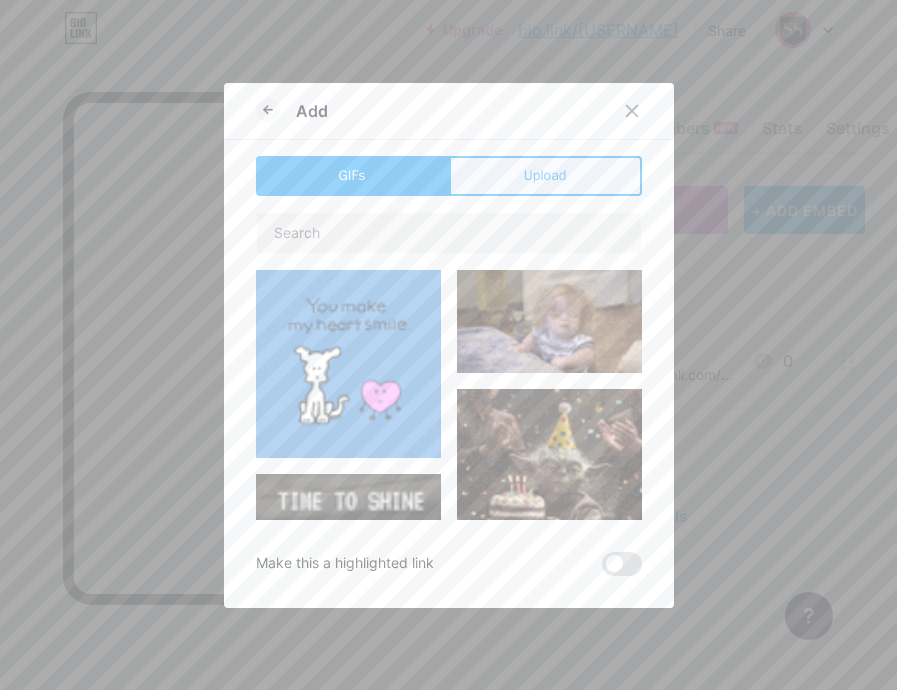 click on "Upload" at bounding box center (545, 175) 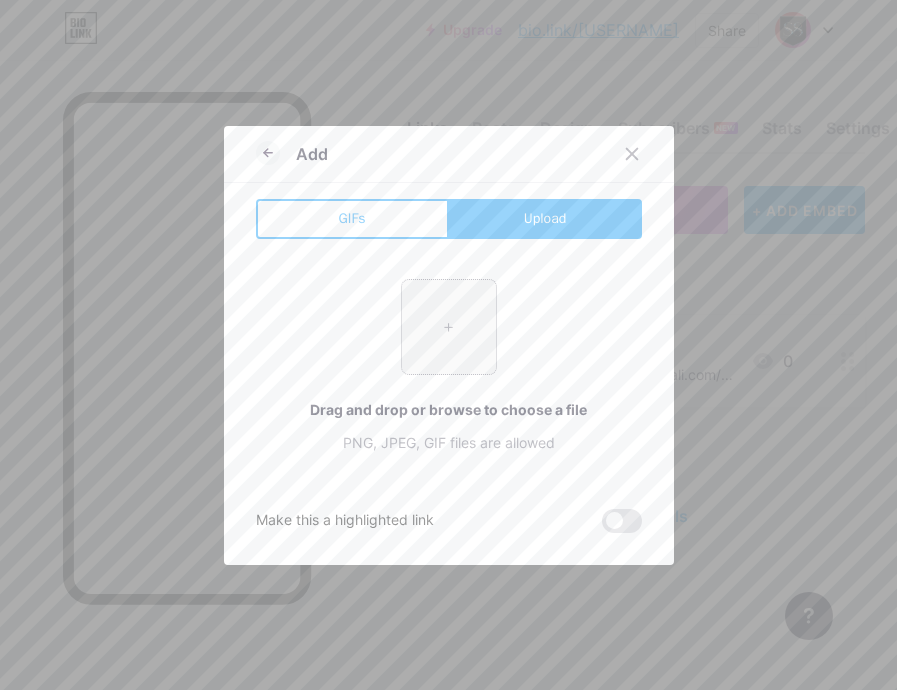 click at bounding box center (449, 327) 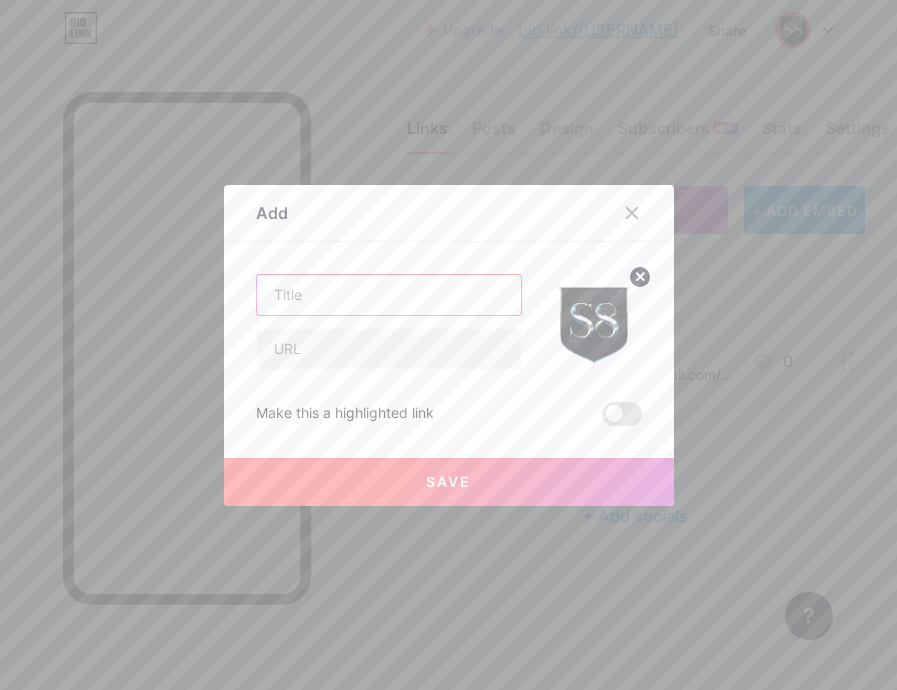 click at bounding box center [389, 295] 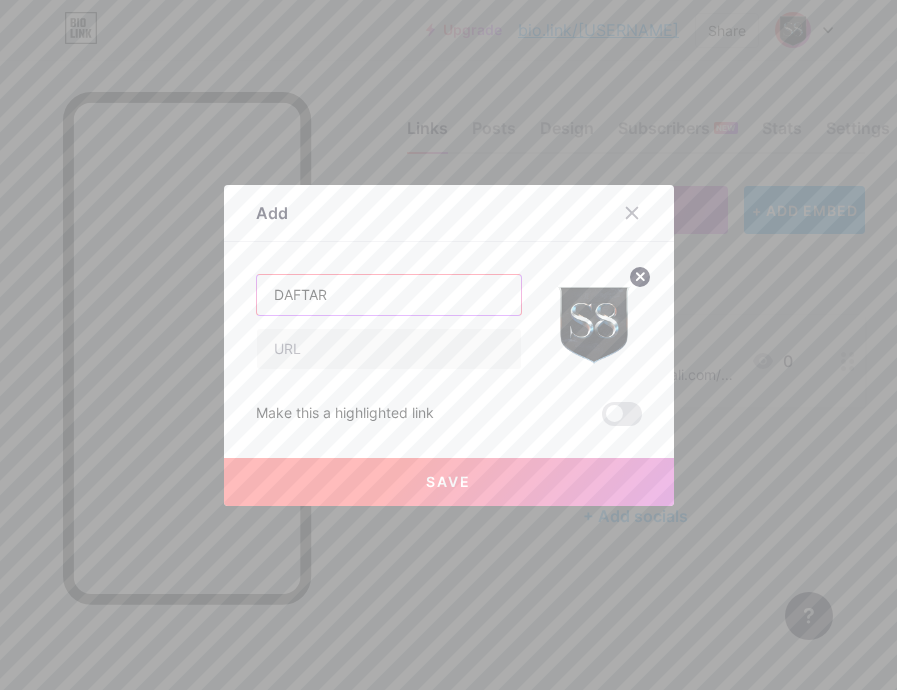 click on "DAFTAR" at bounding box center (389, 295) 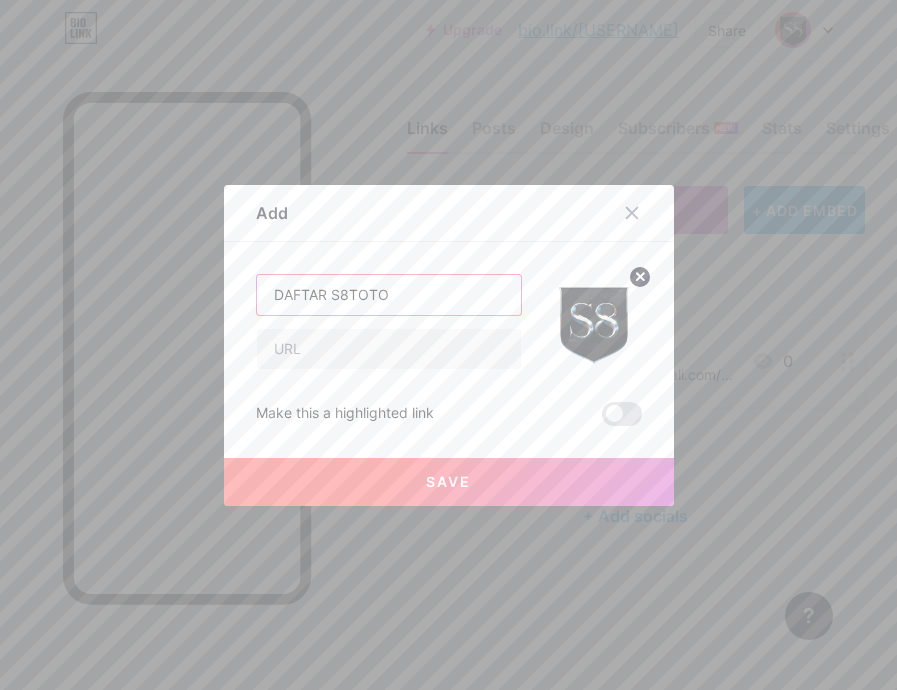 type on "DAFTAR S8TOTO" 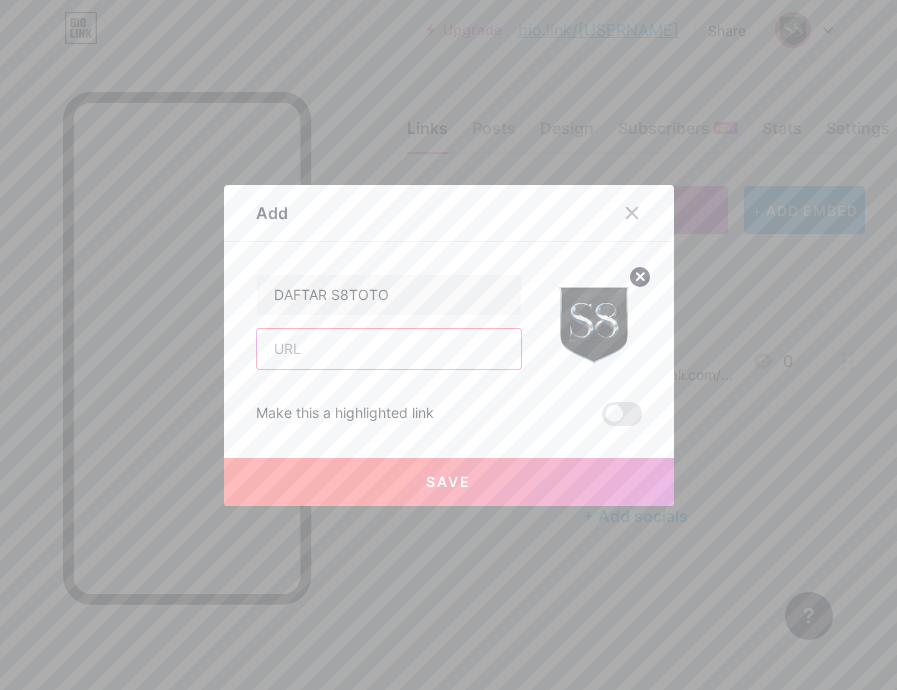 click at bounding box center [389, 349] 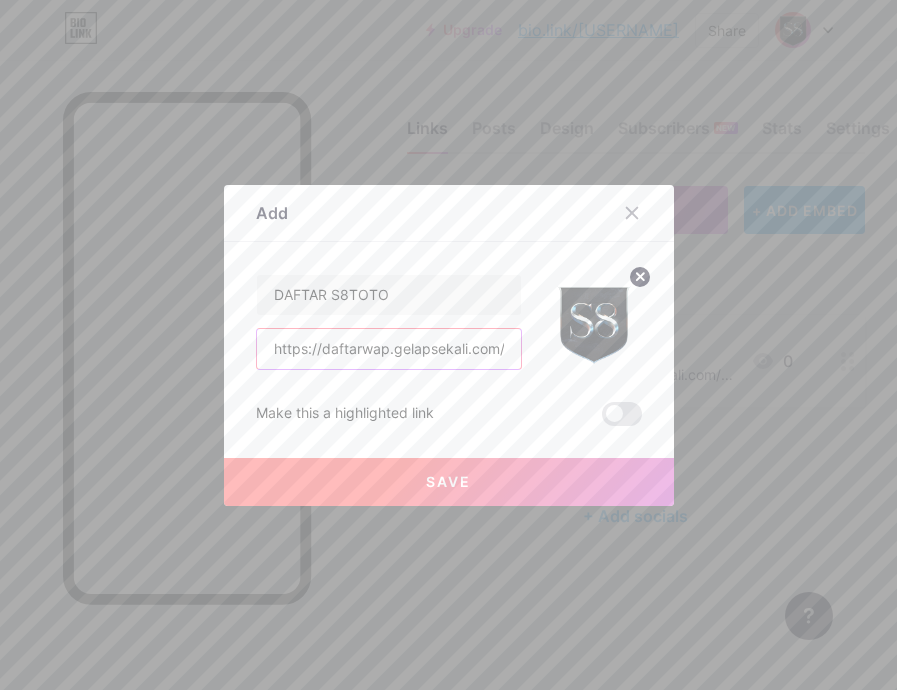 scroll, scrollTop: 0, scrollLeft: 16, axis: horizontal 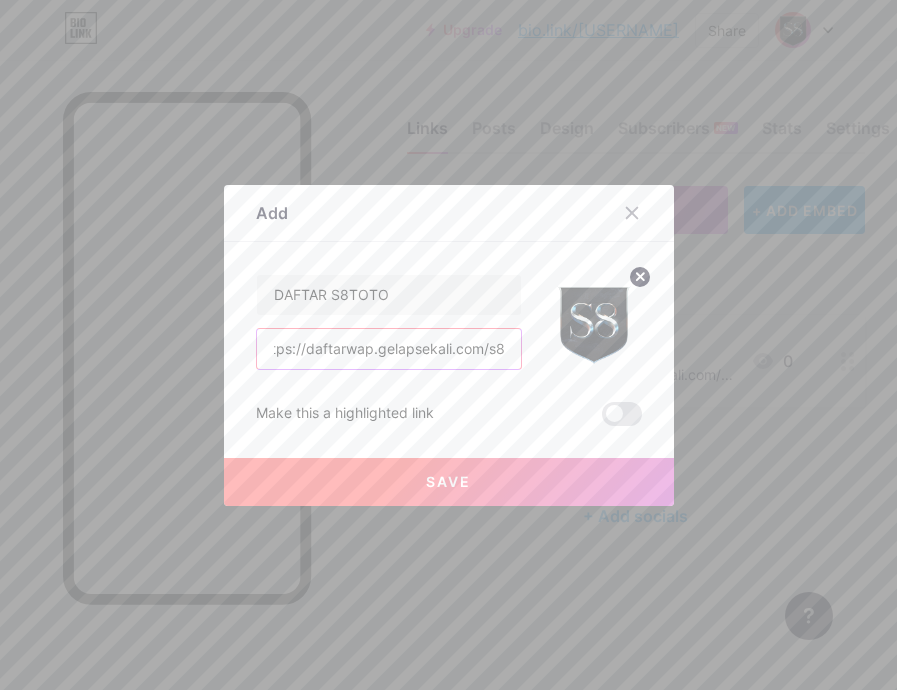 type on "https://daftarwap.gelapsekali.com/s8" 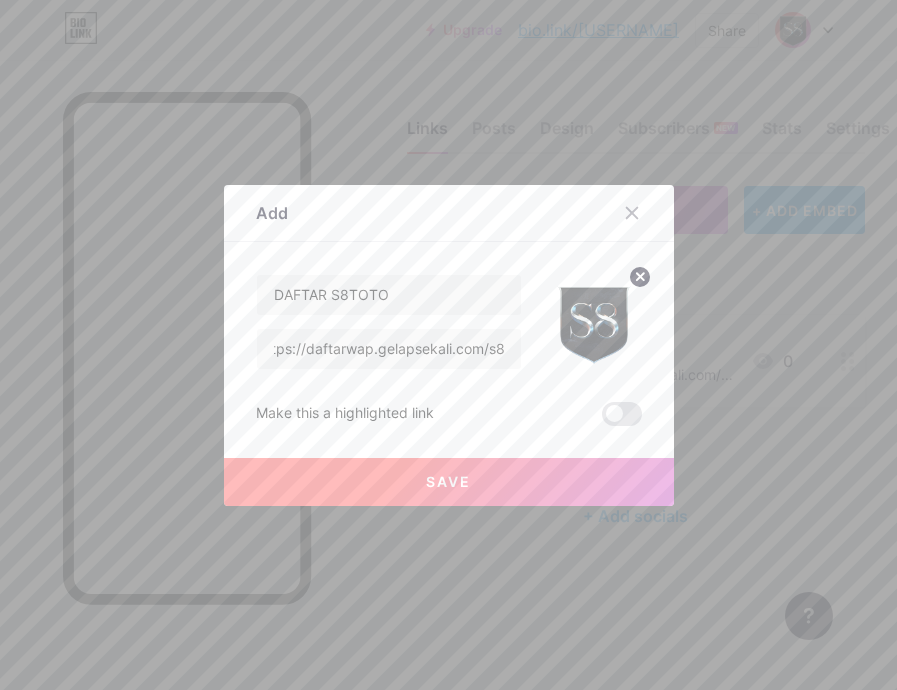 scroll, scrollTop: 0, scrollLeft: 0, axis: both 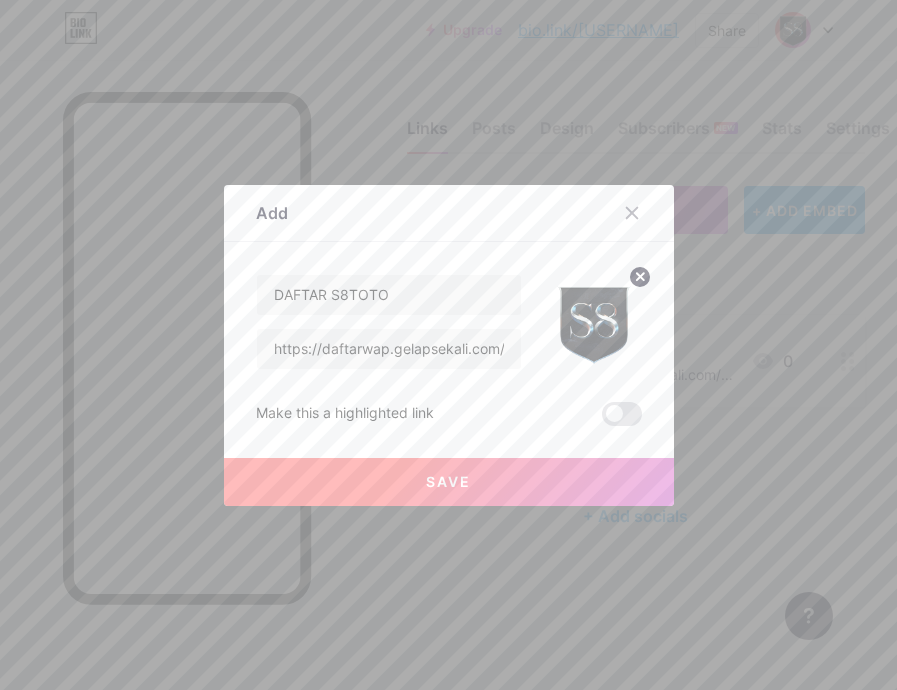 click on "Save" at bounding box center [449, 482] 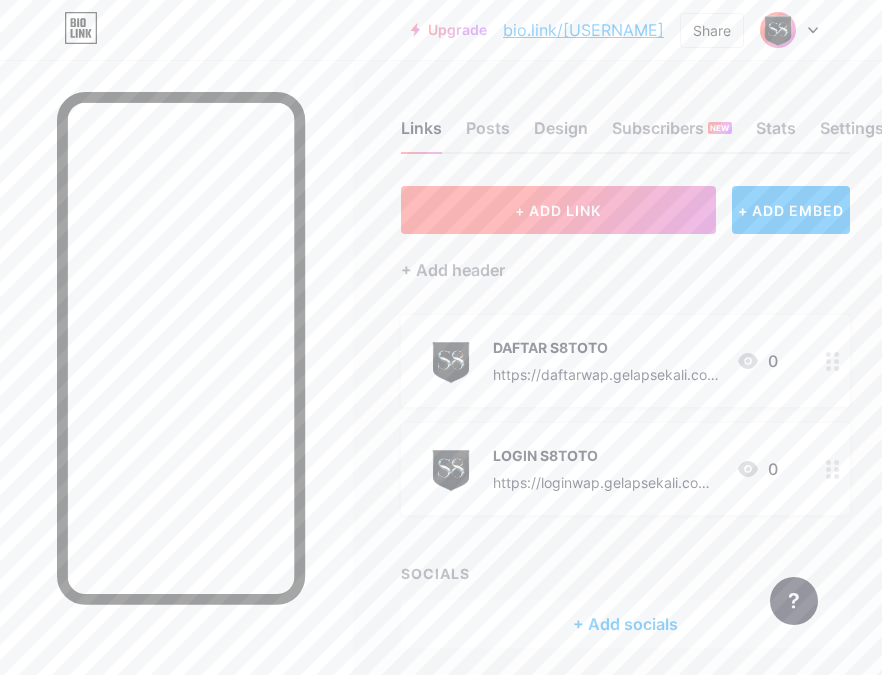 click on "+ ADD LINK" at bounding box center (558, 210) 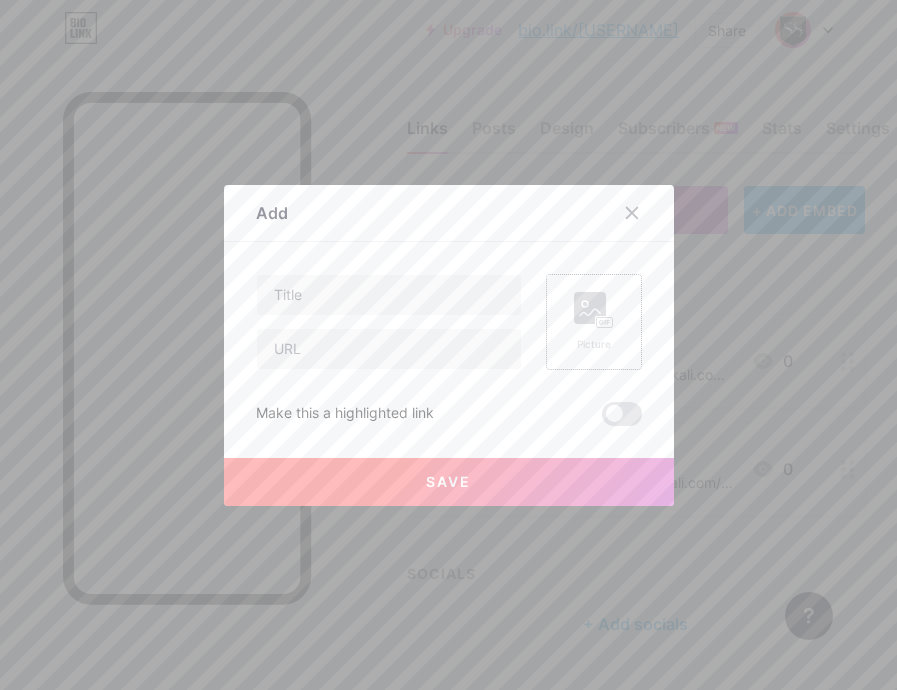 click on "Picture" at bounding box center [594, 322] 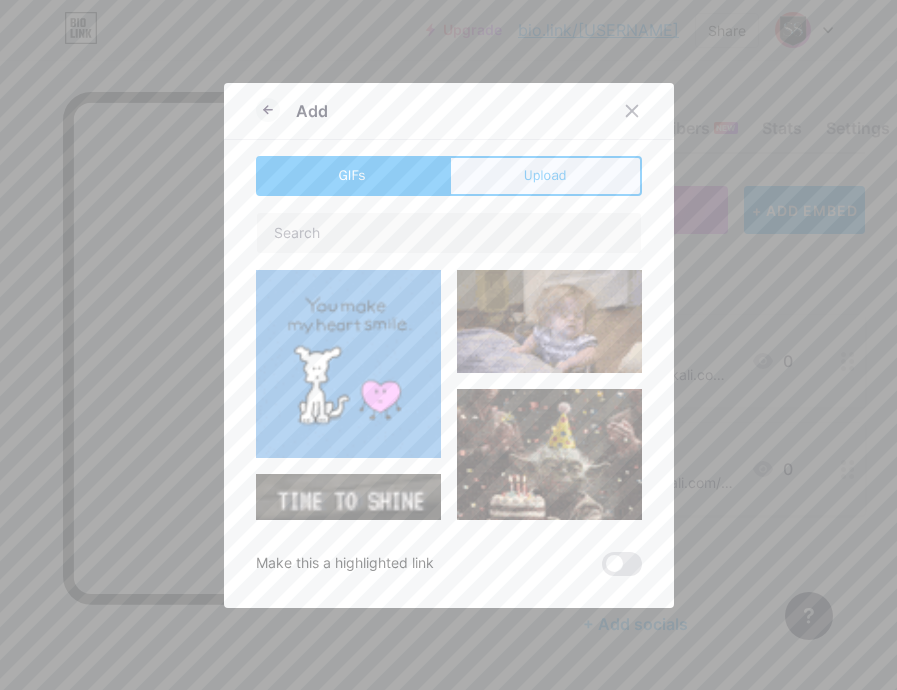click on "Upload" at bounding box center [545, 175] 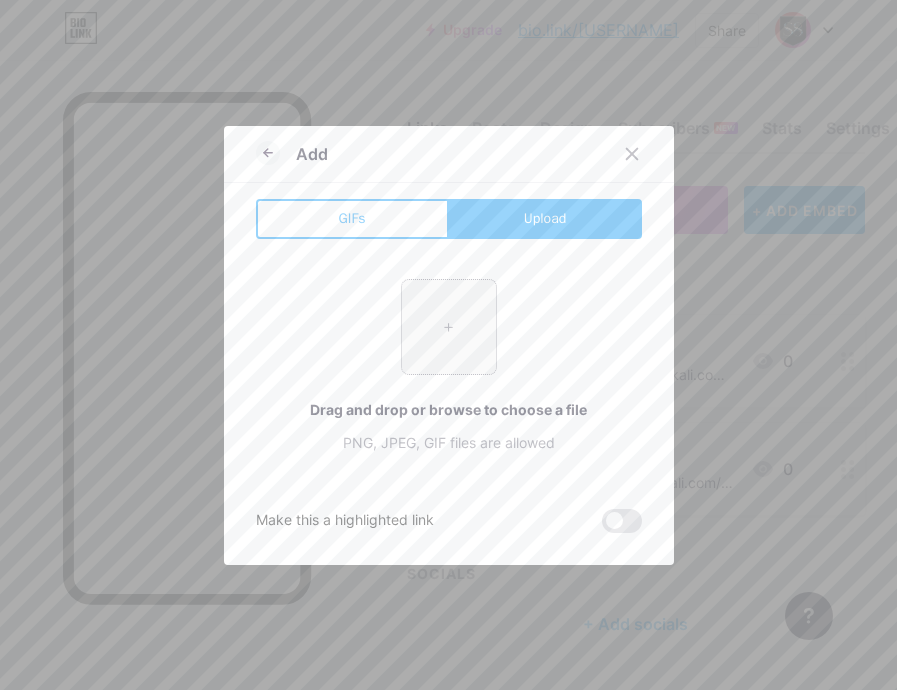 click at bounding box center [449, 327] 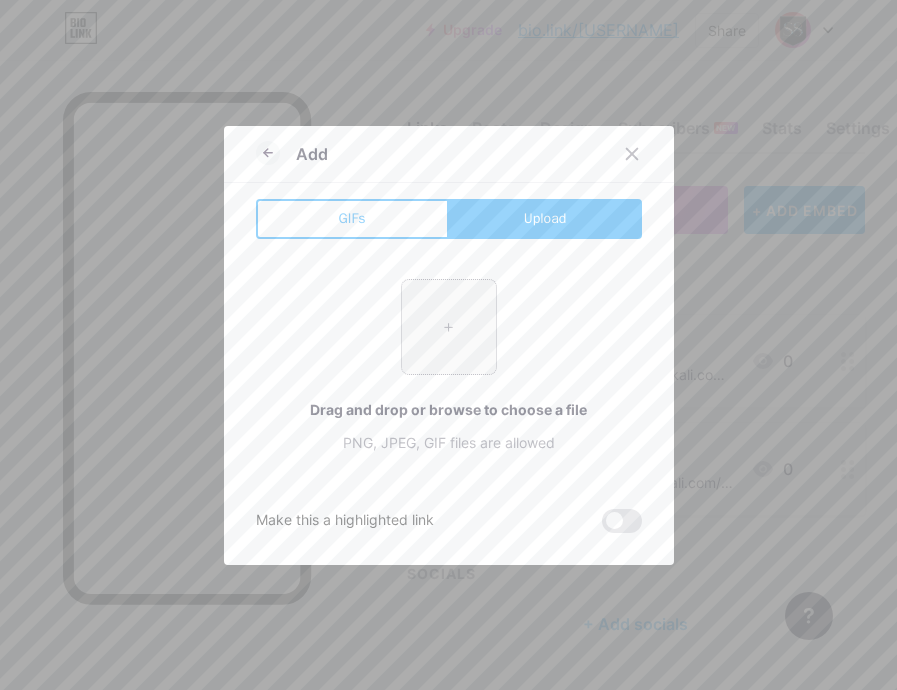 type on "C:\fakepath\s8_pp1.png" 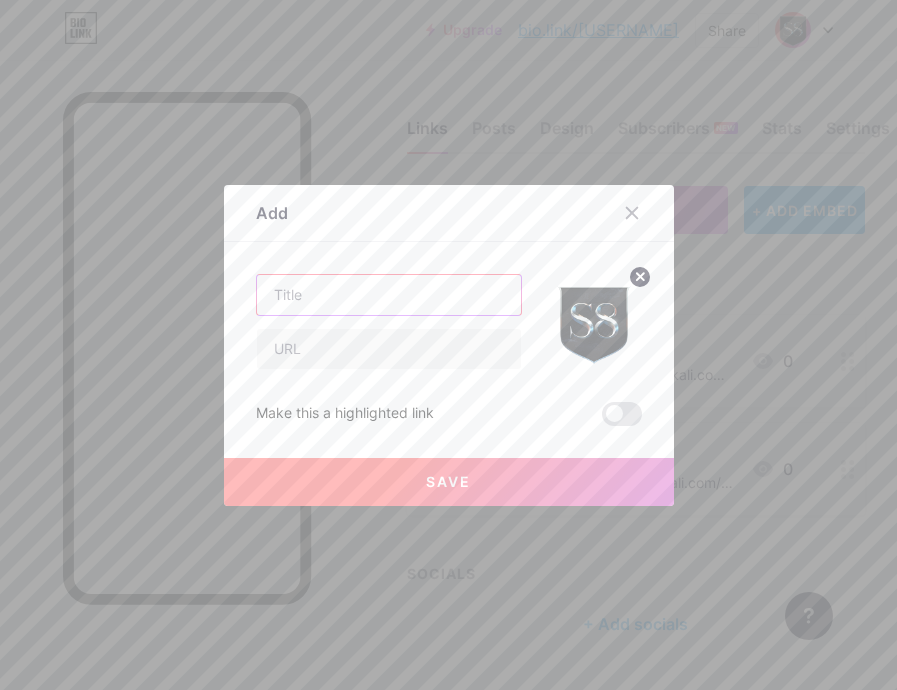 click at bounding box center (389, 295) 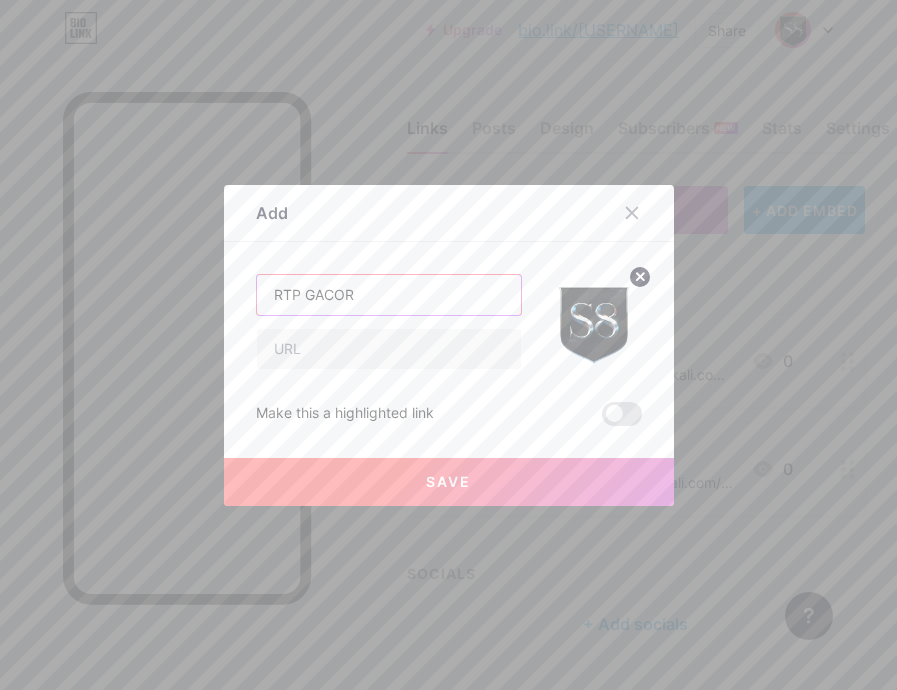 type on "RTP GACOR" 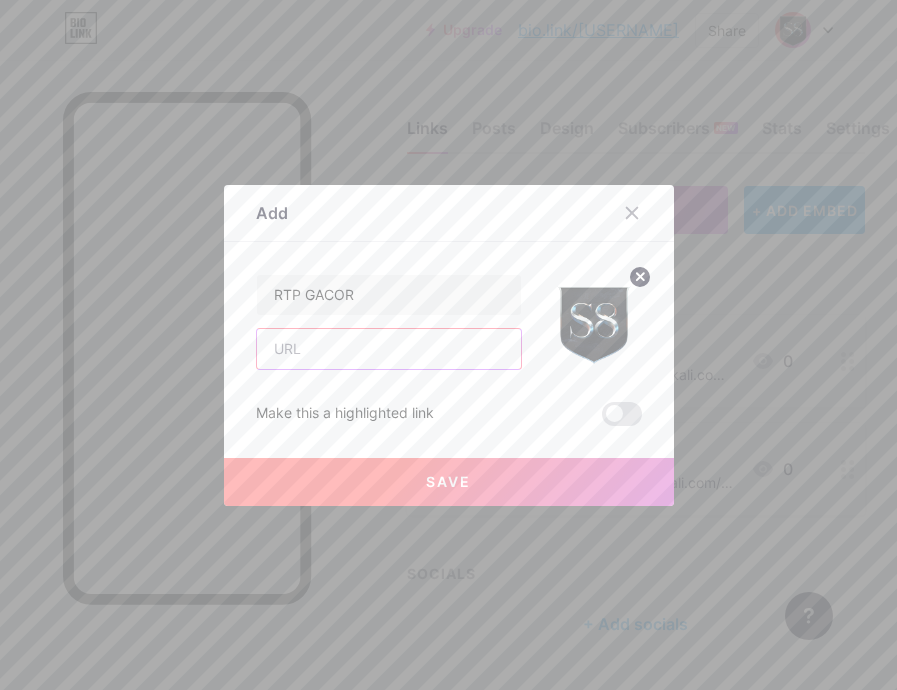 click at bounding box center [389, 349] 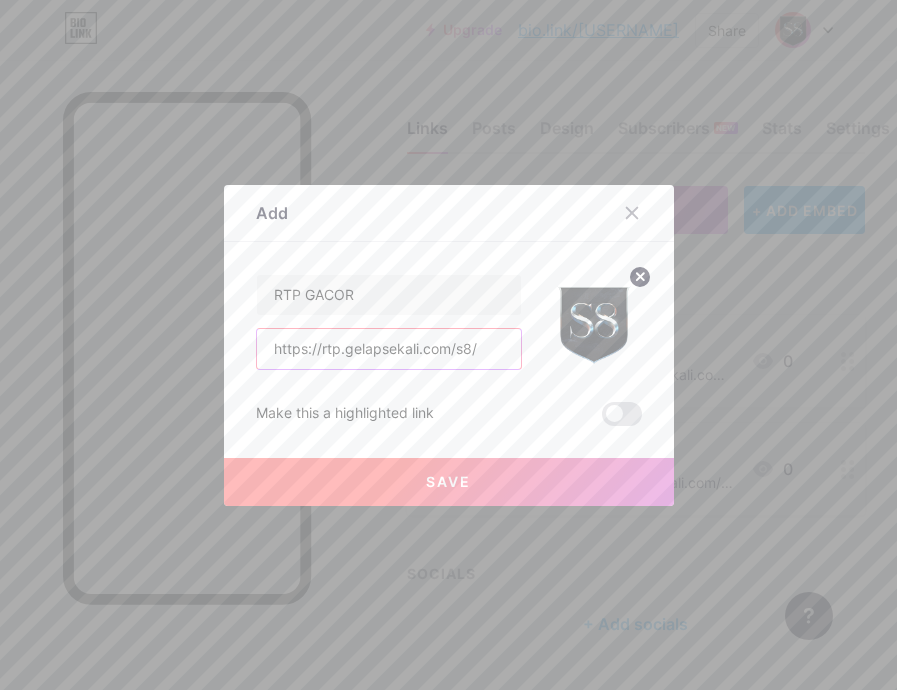 type on "https://rtp.gelapsekali.com/s8/" 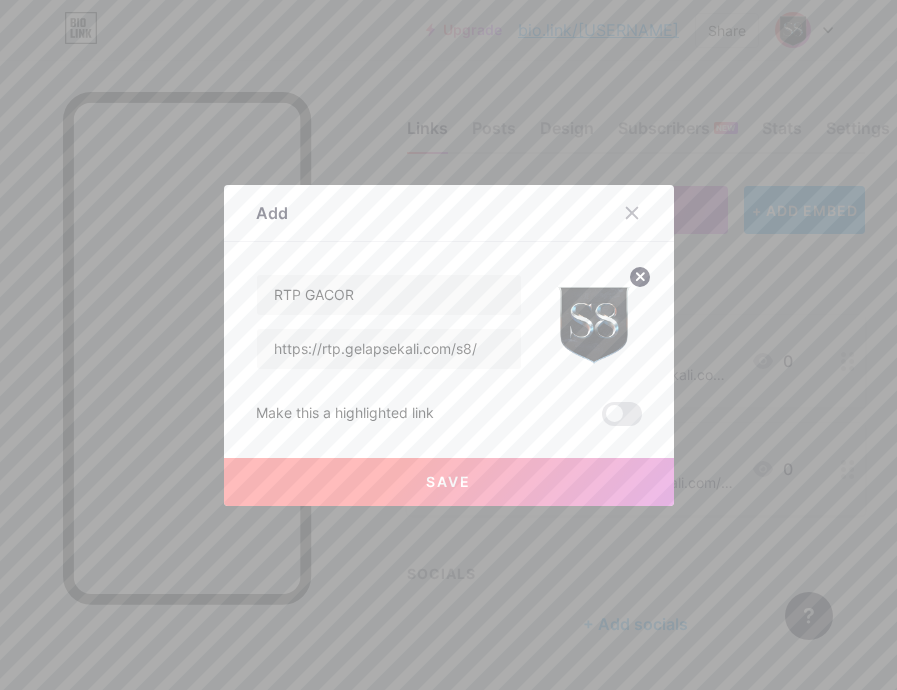 click on "Save" at bounding box center [448, 481] 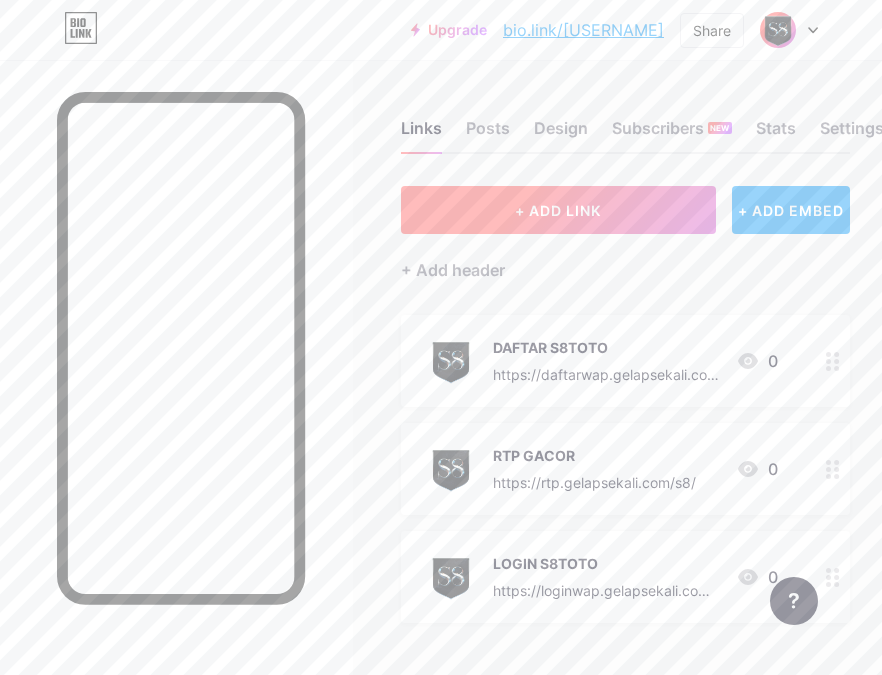 click on "+ ADD LINK" at bounding box center (558, 210) 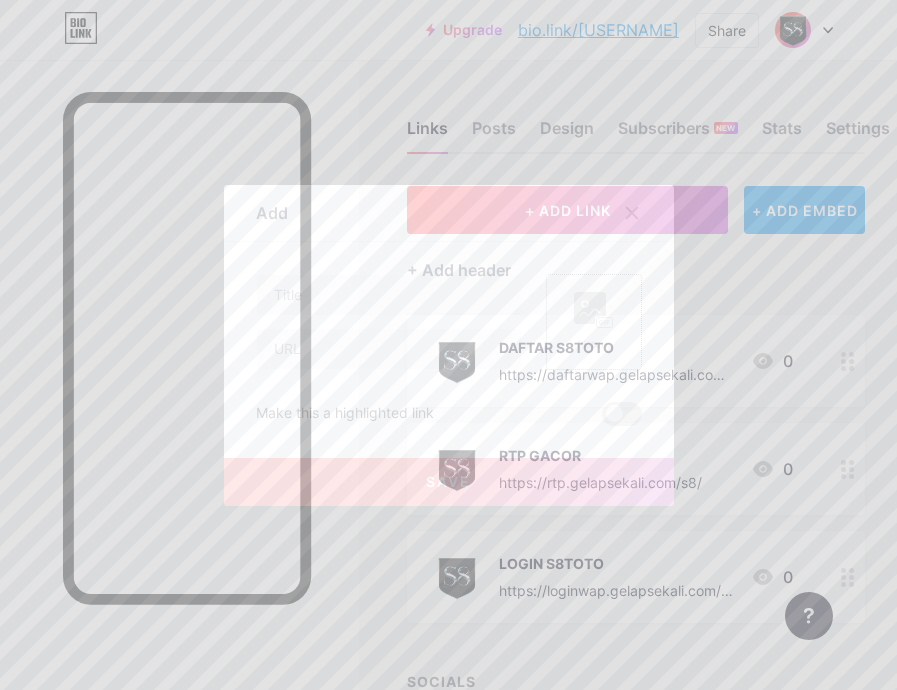 click on "Picture" at bounding box center (594, 322) 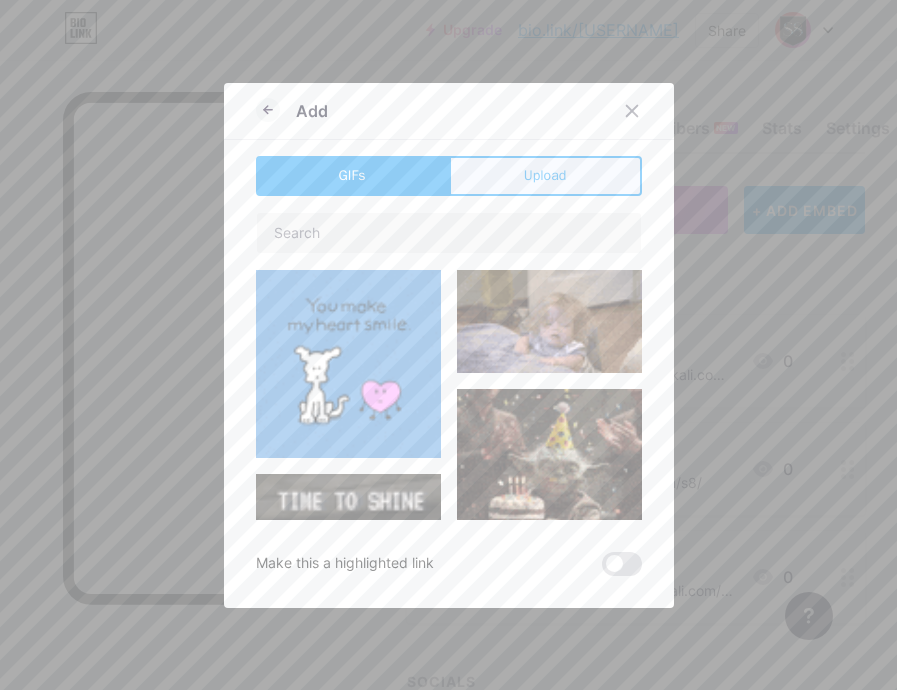 click on "Upload" at bounding box center (545, 176) 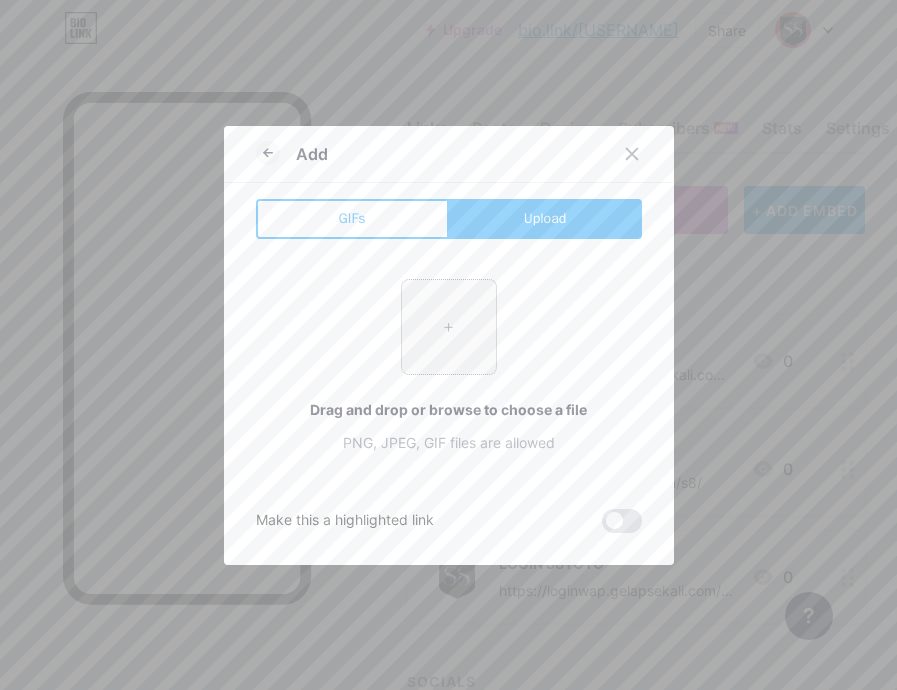 click at bounding box center [449, 327] 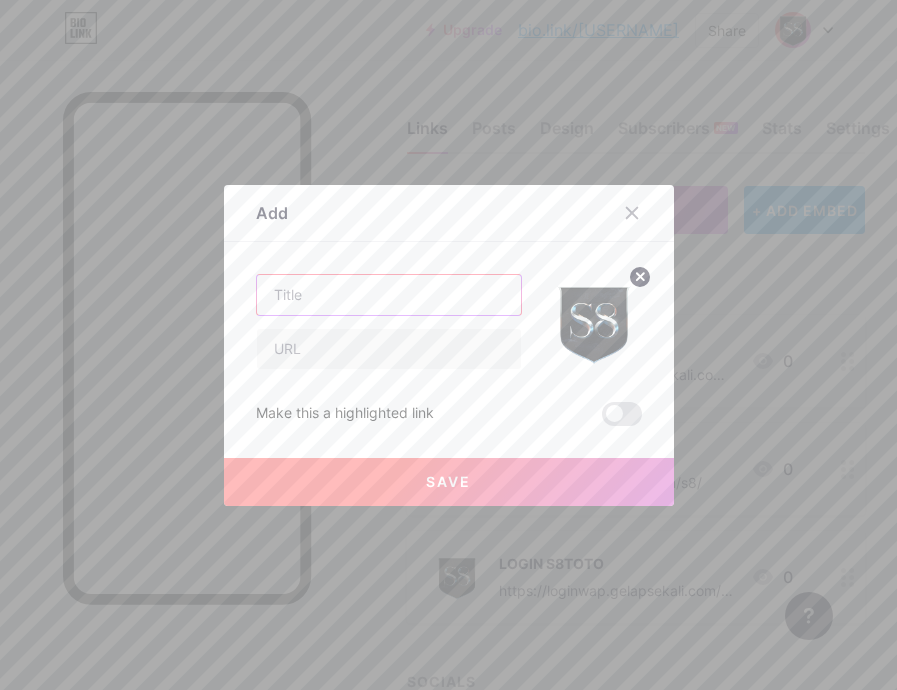 click at bounding box center [389, 295] 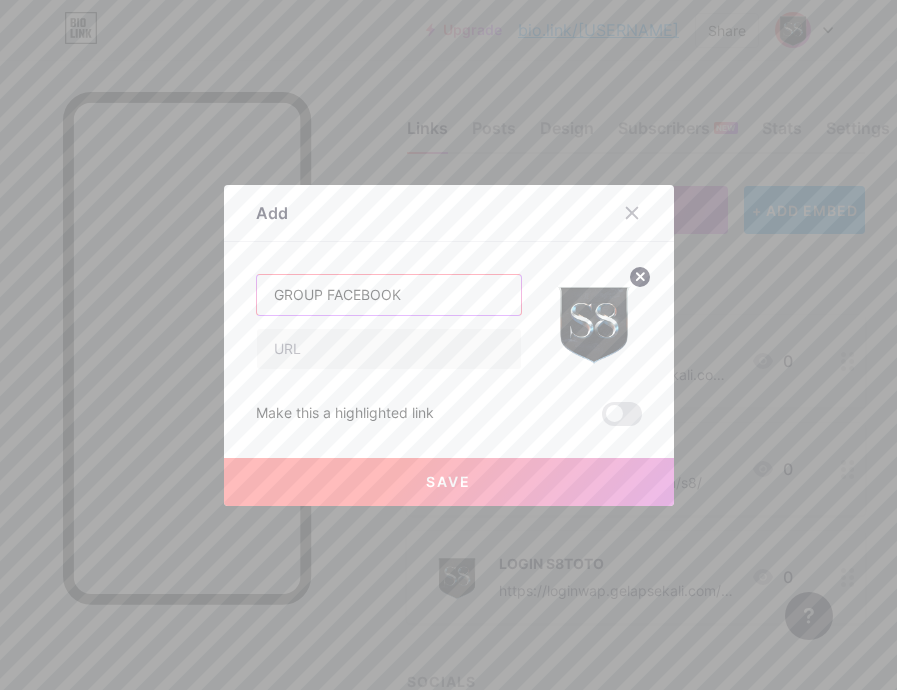 type on "GROUP FACEBOOK" 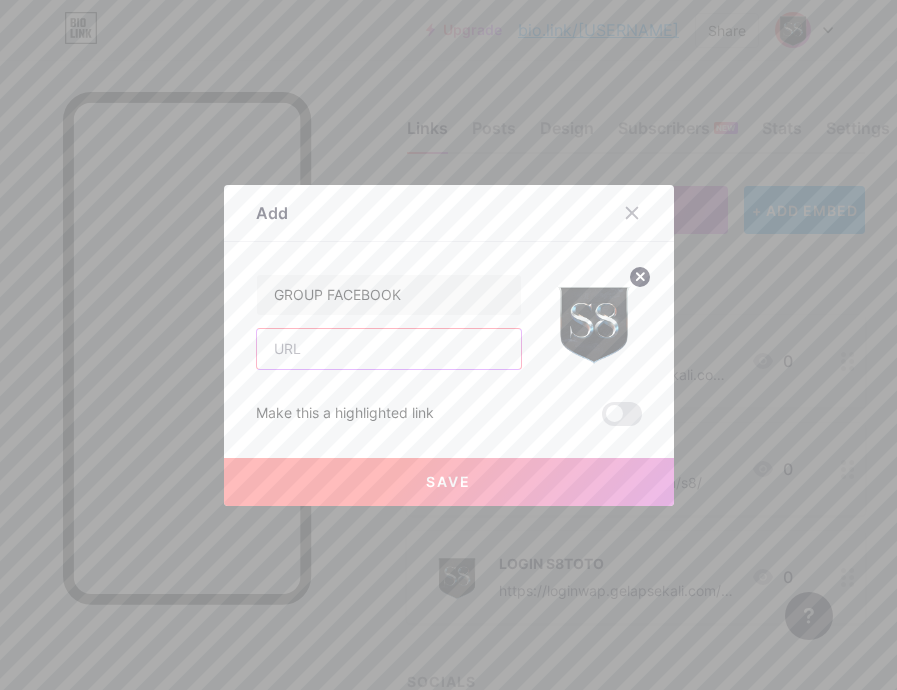 click at bounding box center [389, 349] 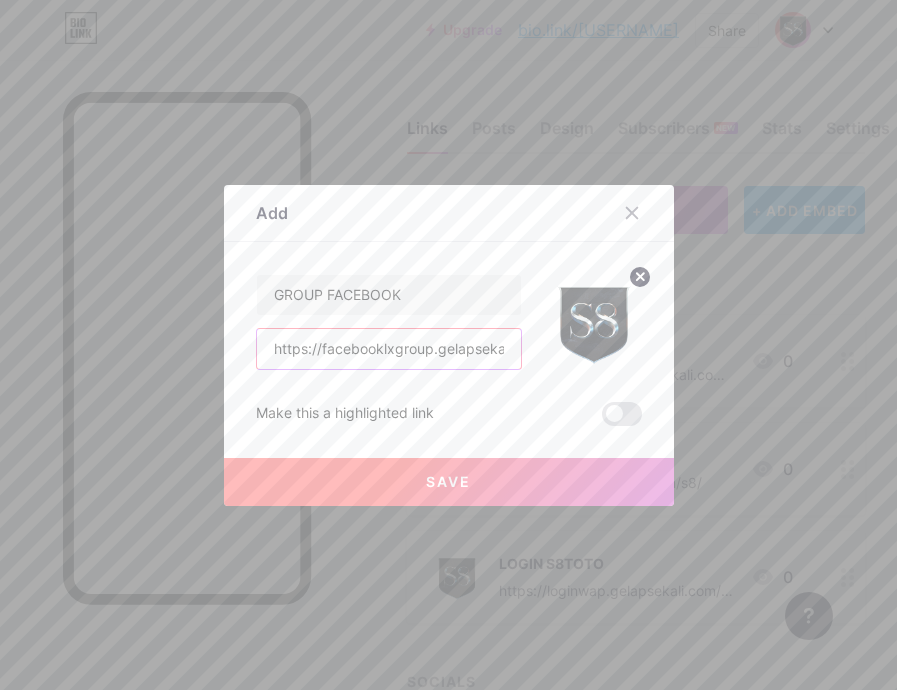 scroll, scrollTop: 0, scrollLeft: 44, axis: horizontal 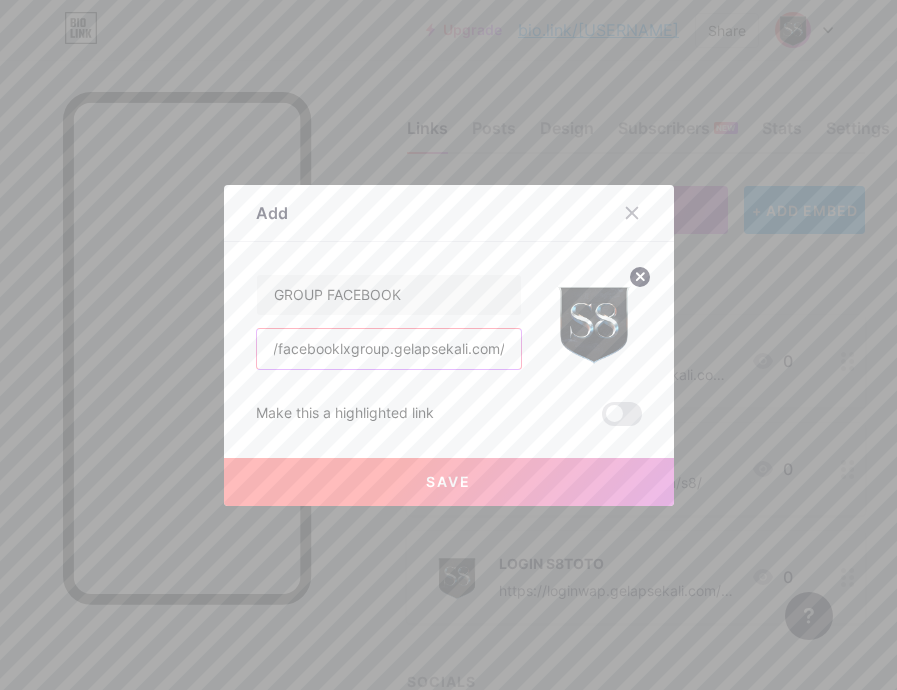 type on "https://facebooklxgroup.gelapsekali.com/" 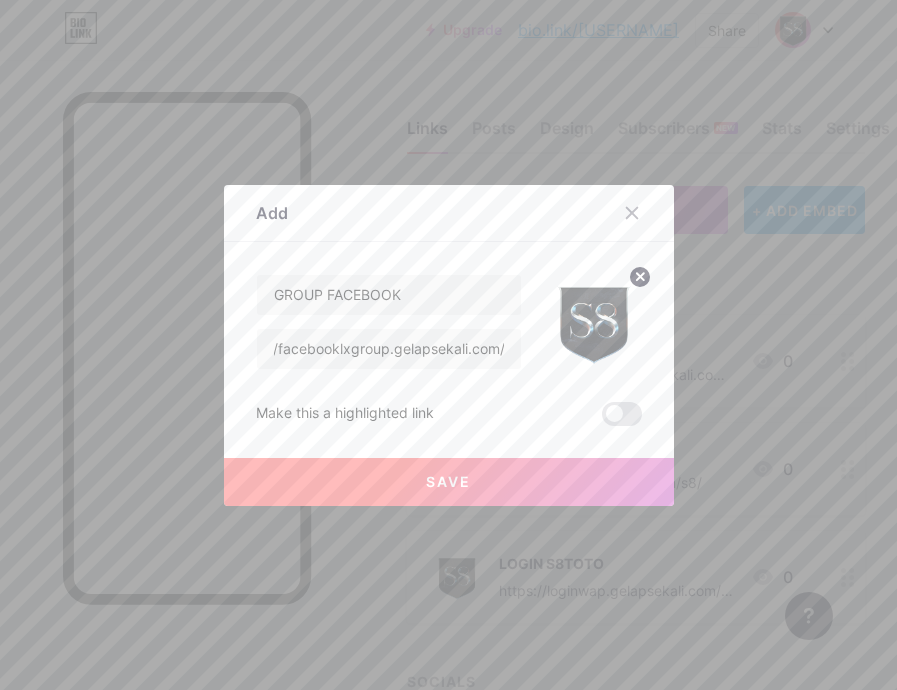 click on "Save" at bounding box center [449, 482] 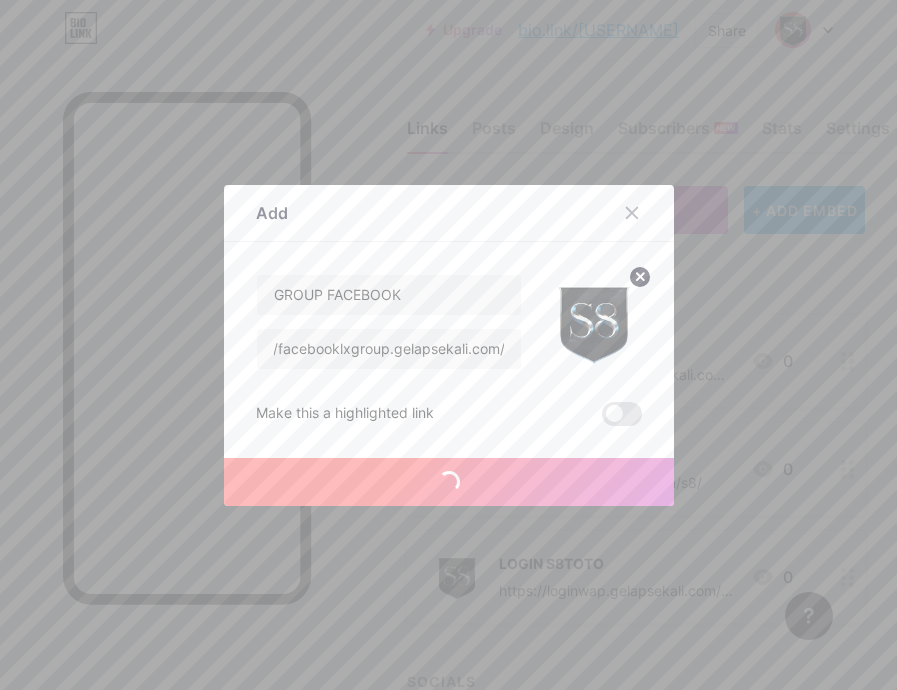 scroll, scrollTop: 0, scrollLeft: 0, axis: both 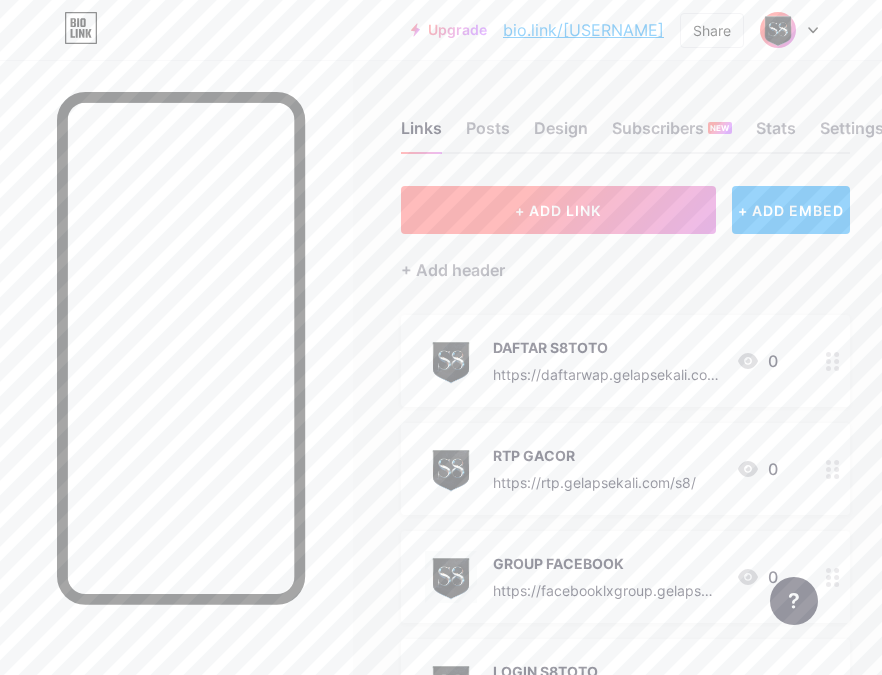 click on "+ ADD LINK" at bounding box center [558, 210] 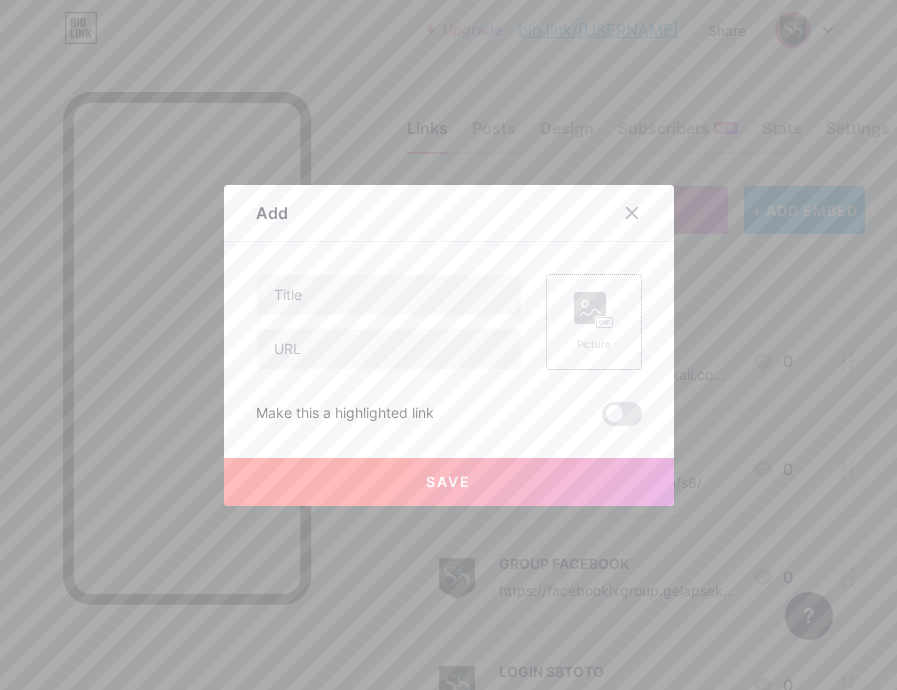 click 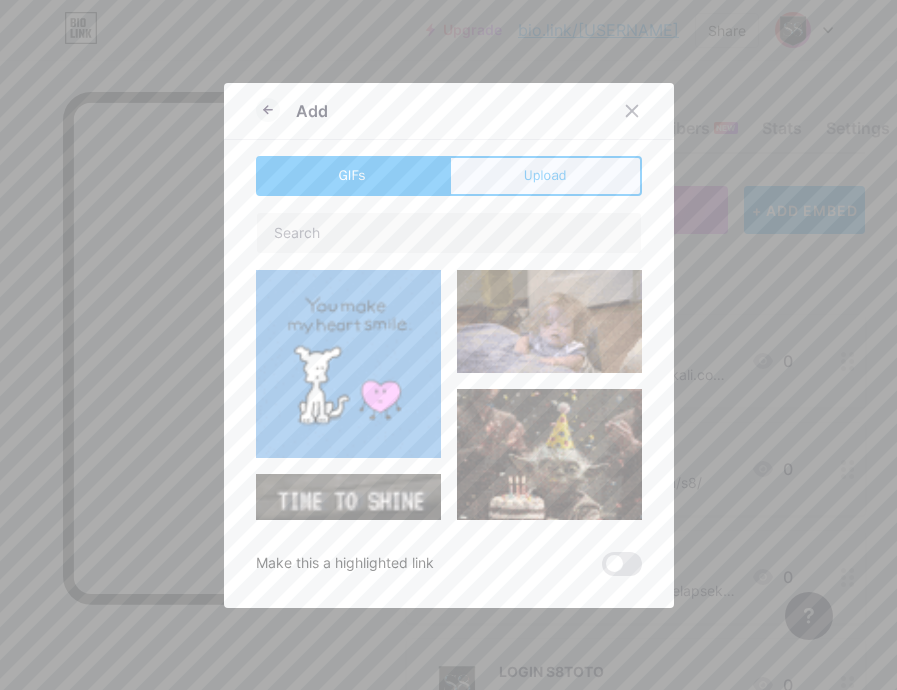 click on "Upload" at bounding box center [545, 175] 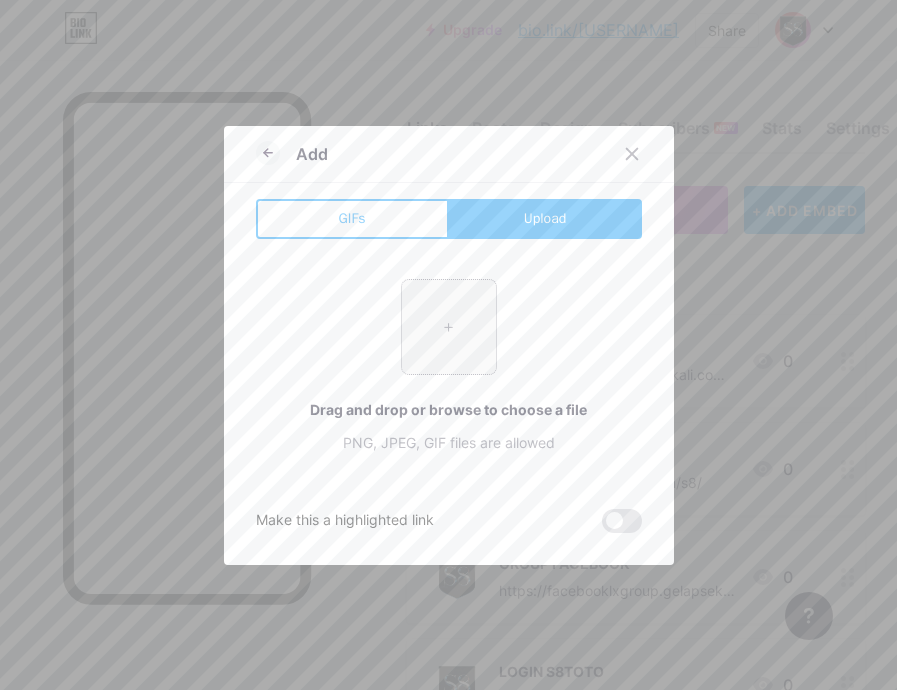 click at bounding box center [449, 327] 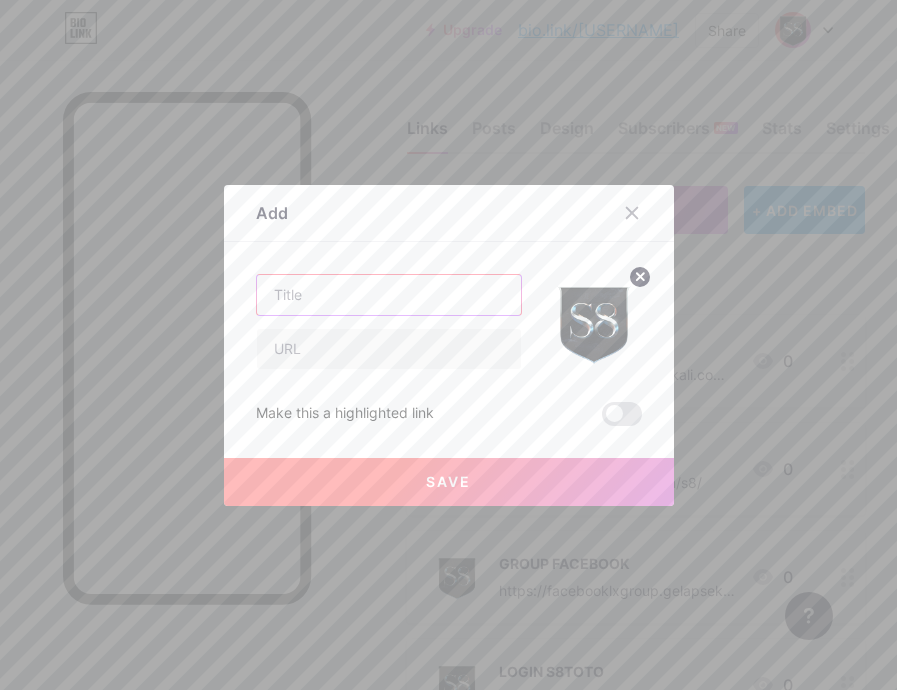 click at bounding box center (389, 295) 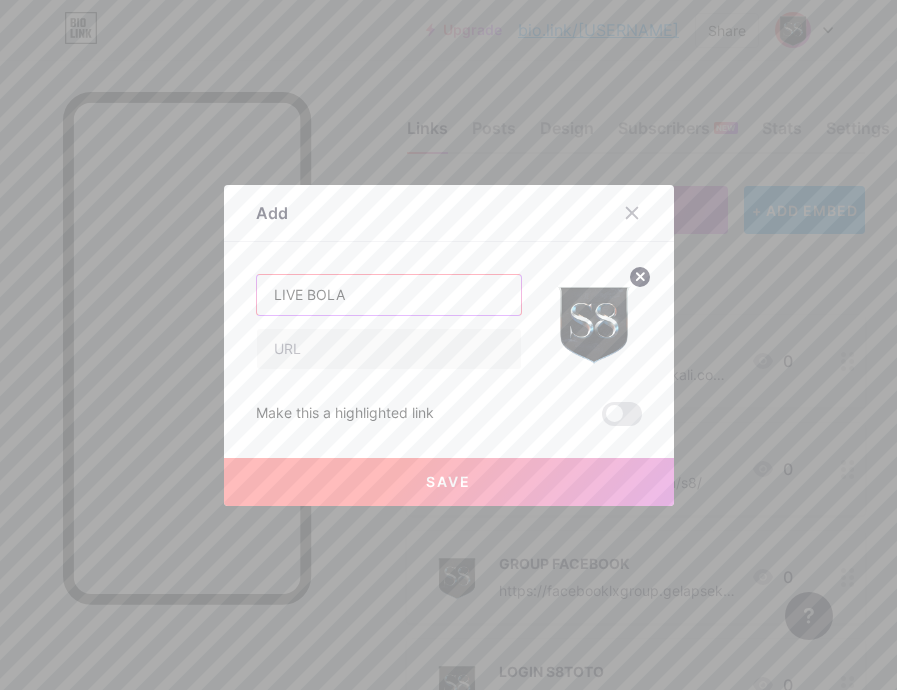 type on "LIVE BOLA" 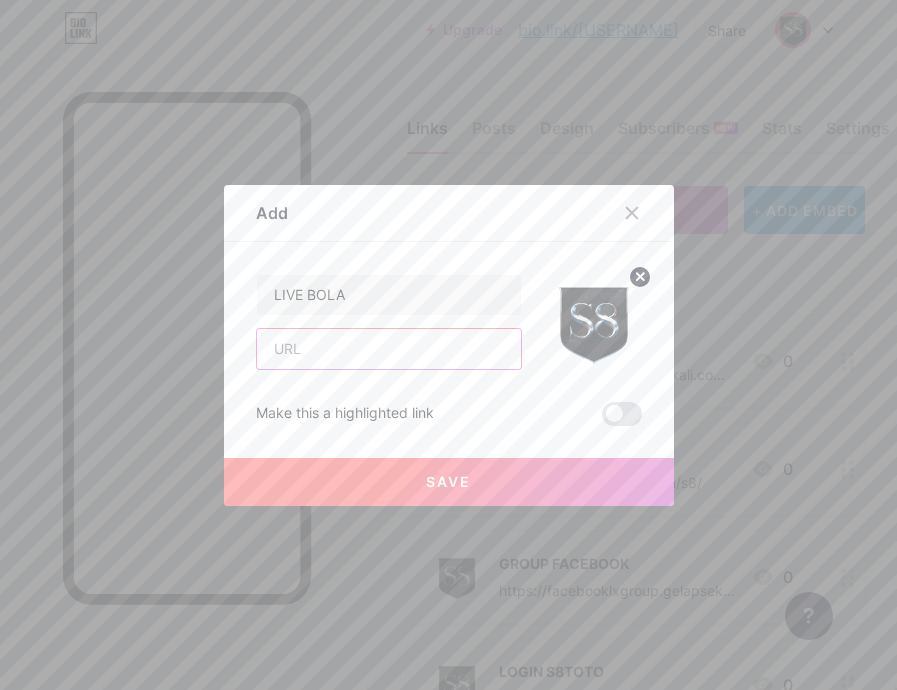 click at bounding box center [389, 349] 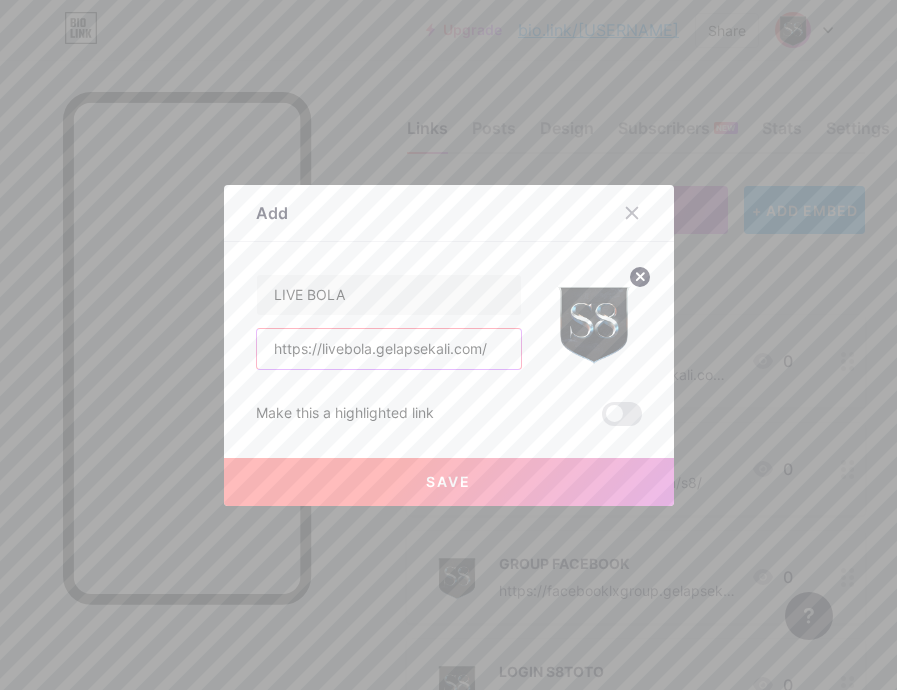type on "https://livebola.gelapsekali.com/" 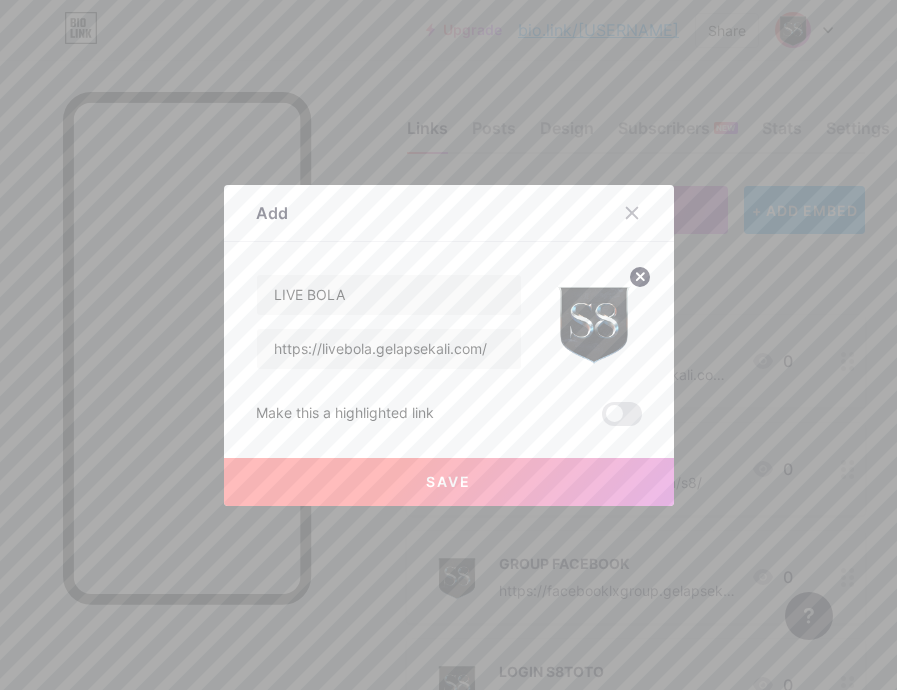click on "Save" at bounding box center [449, 482] 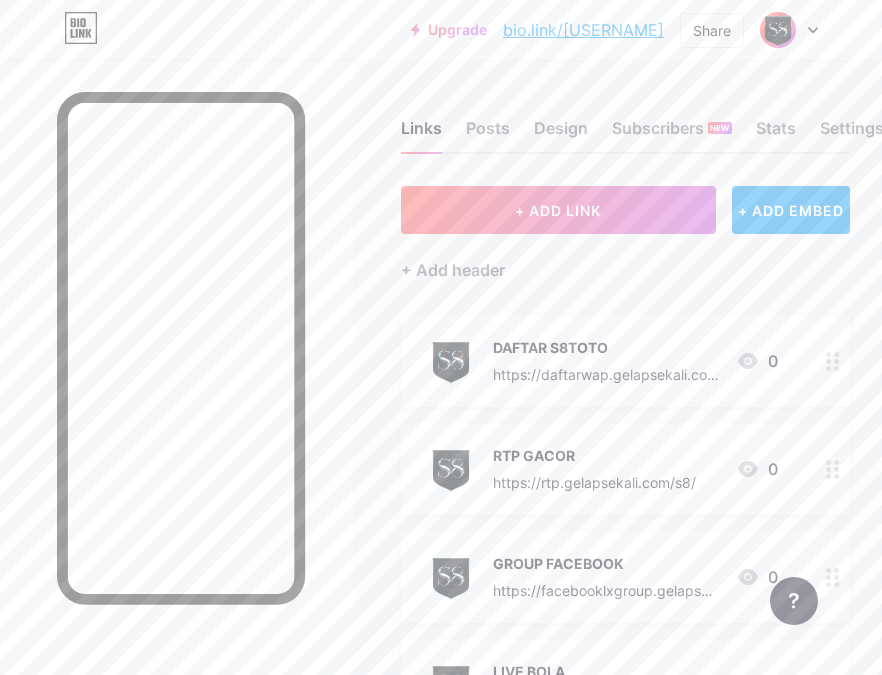 click on "Links
Posts
Design
Subscribers
NEW
Stats
Settings       + ADD LINK     + ADD EMBED
+ Add header
DAFTAR S8TOTO
https://daftarwap.gelapsekali.com/s8
0
RTP GACOR
https://rtp.gelapsekali.com/s8/
0
GROUP FACEBOOK
https://facebooklxgroup.gelapsekali.com/
0
LIVE BOLA
https://livebola.gelapsekali.com/
0
LOGIN S8TOTO
https://loginwap.gelapsekali.com/s8
0
SOCIALS     + Add socials                       Feature requests             Help center         Contact support" at bounding box center (441, 566) 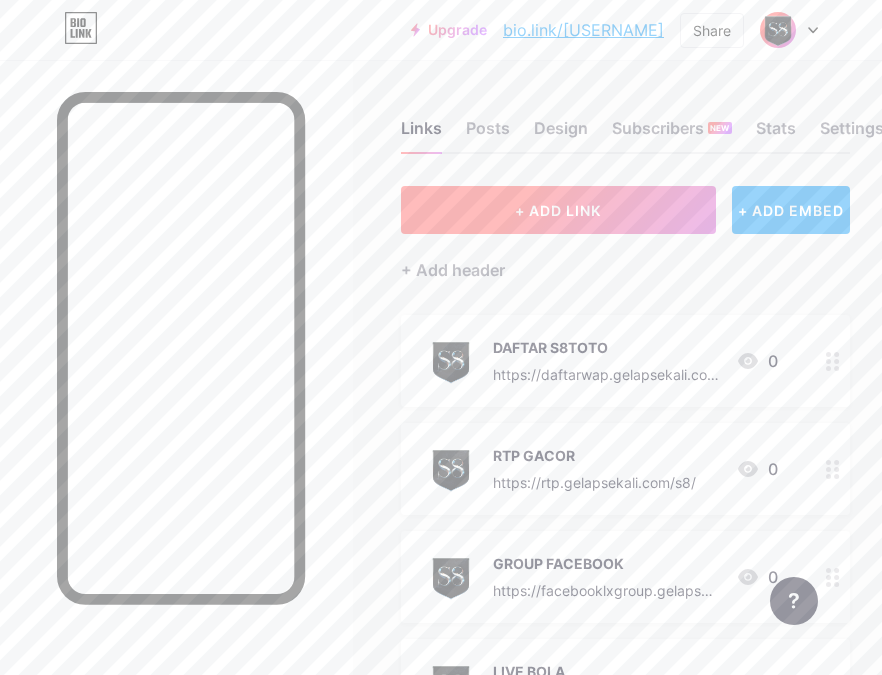 click on "+ ADD LINK" at bounding box center [558, 210] 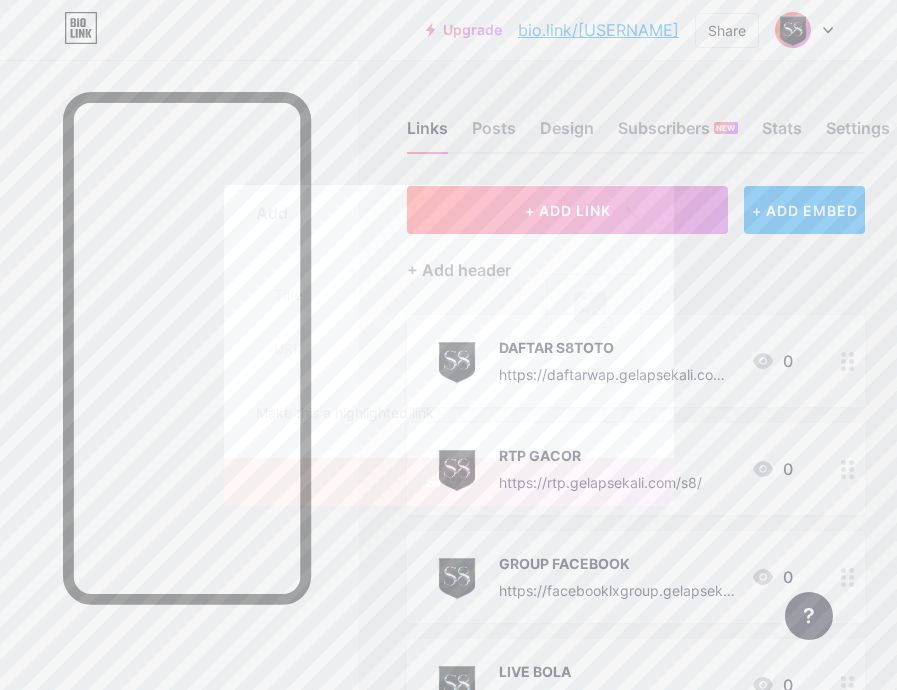 click on "Picture" at bounding box center (594, 322) 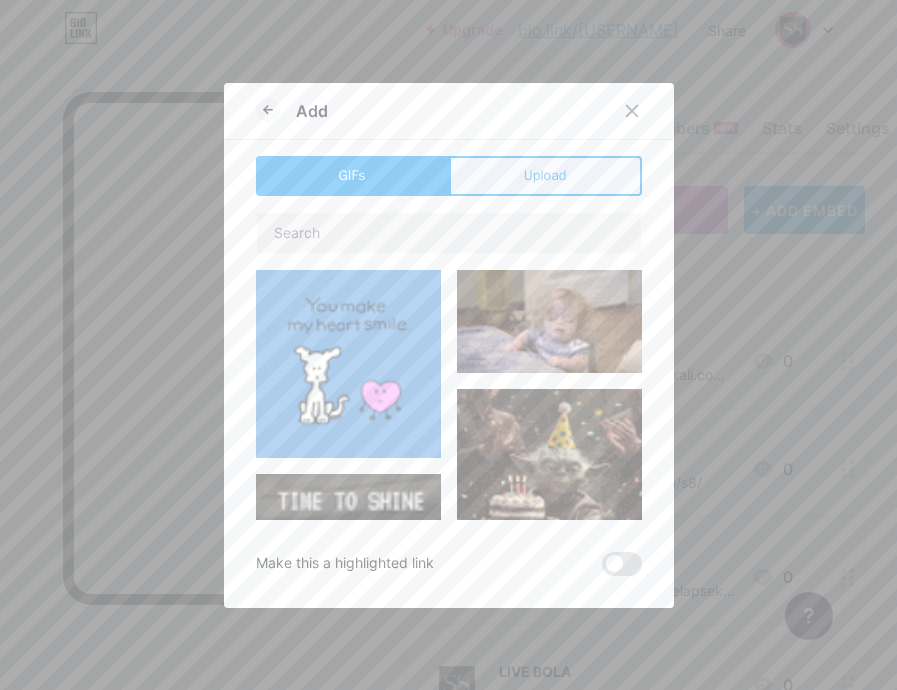 click on "Upload" at bounding box center (545, 176) 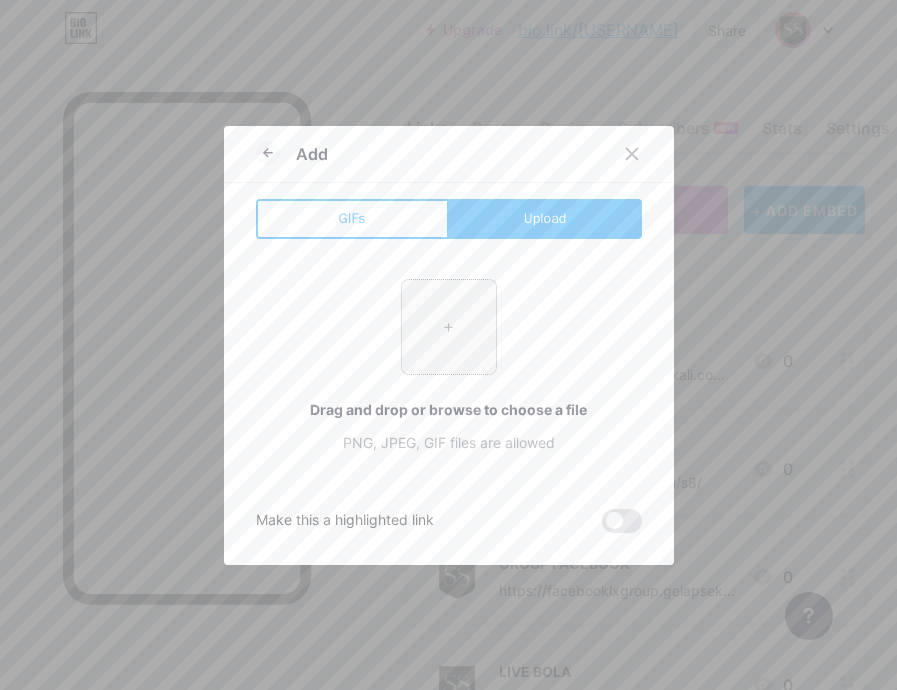 click at bounding box center [449, 327] 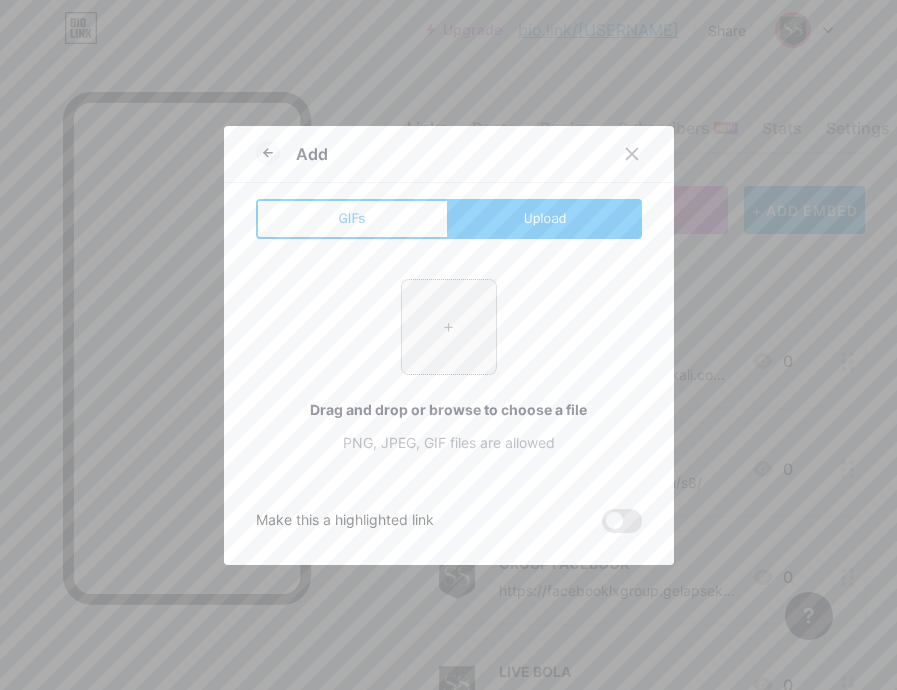 type on "C:\fakepath\s8_pp1.png" 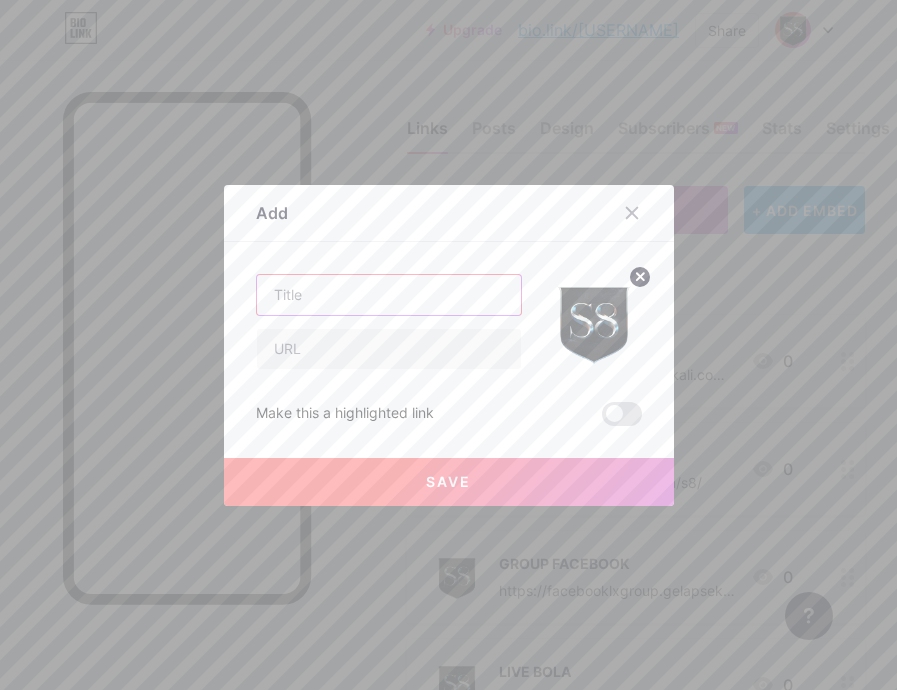 click at bounding box center (389, 295) 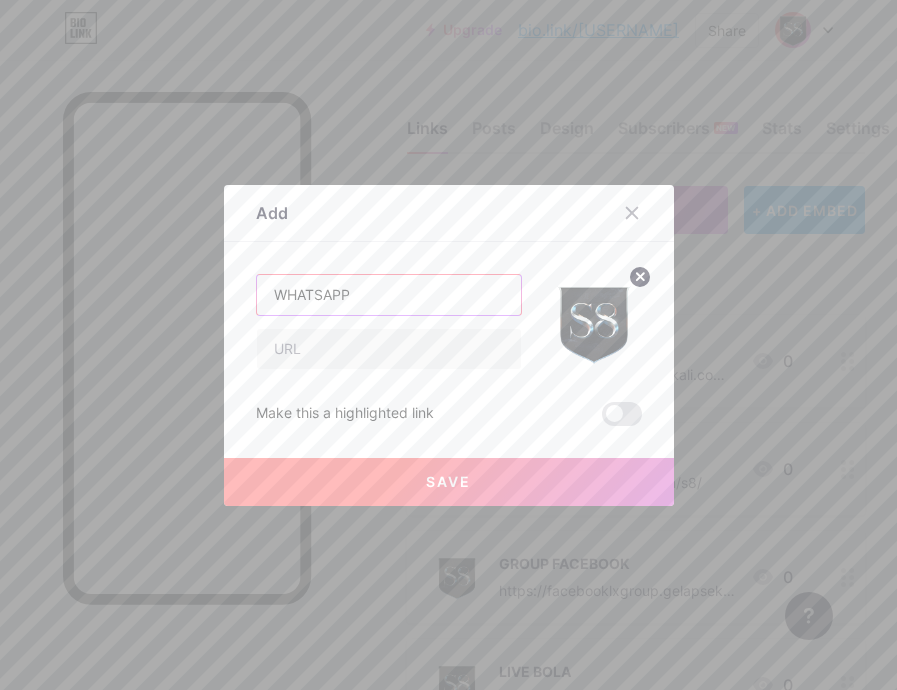 type on "WHATSAPP" 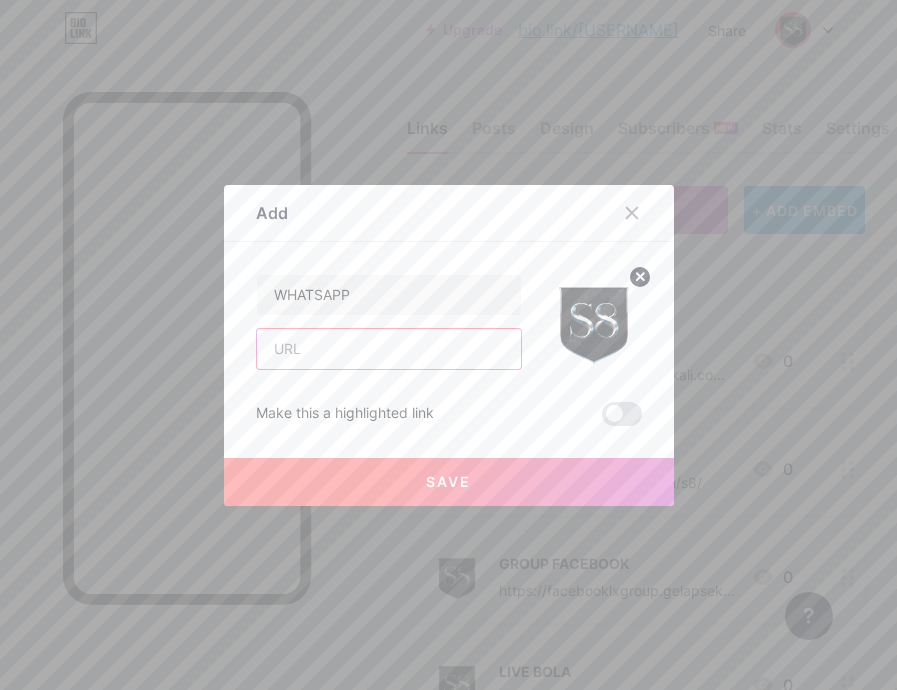 click at bounding box center [389, 349] 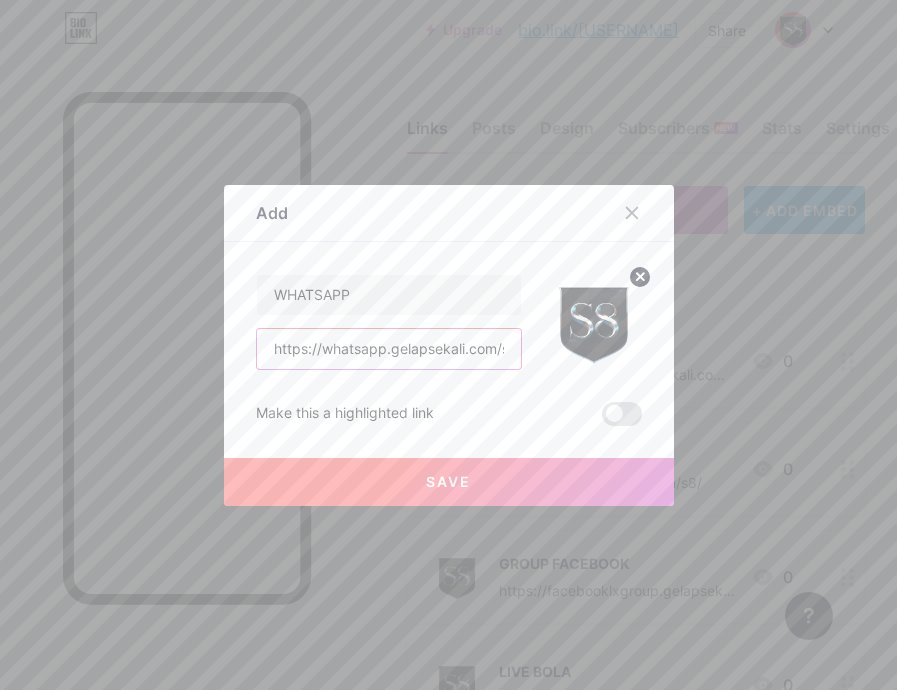 scroll, scrollTop: 0, scrollLeft: 13, axis: horizontal 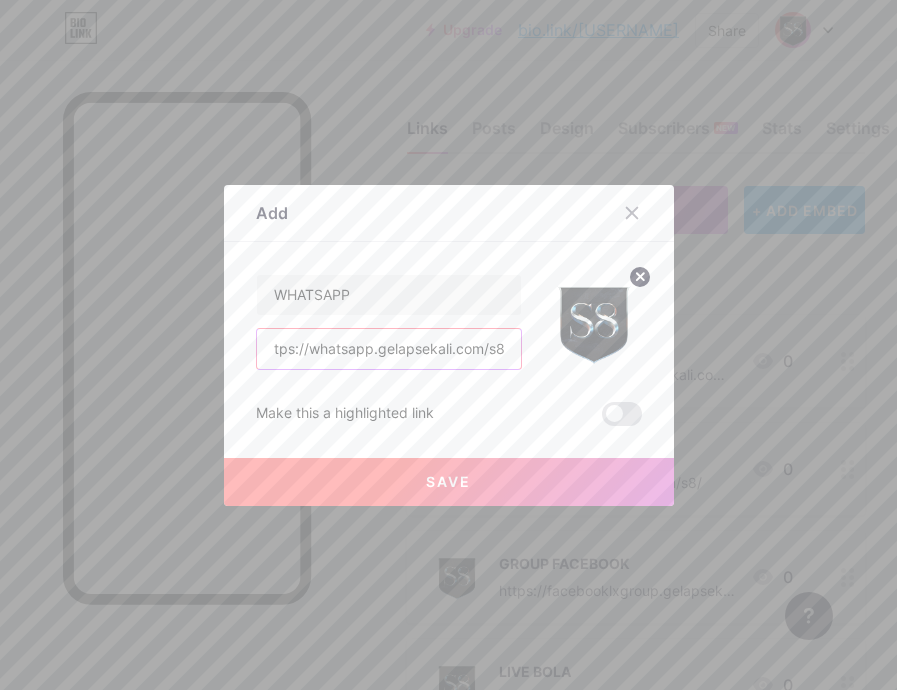 type on "https://whatsapp.gelapsekali.com/s8" 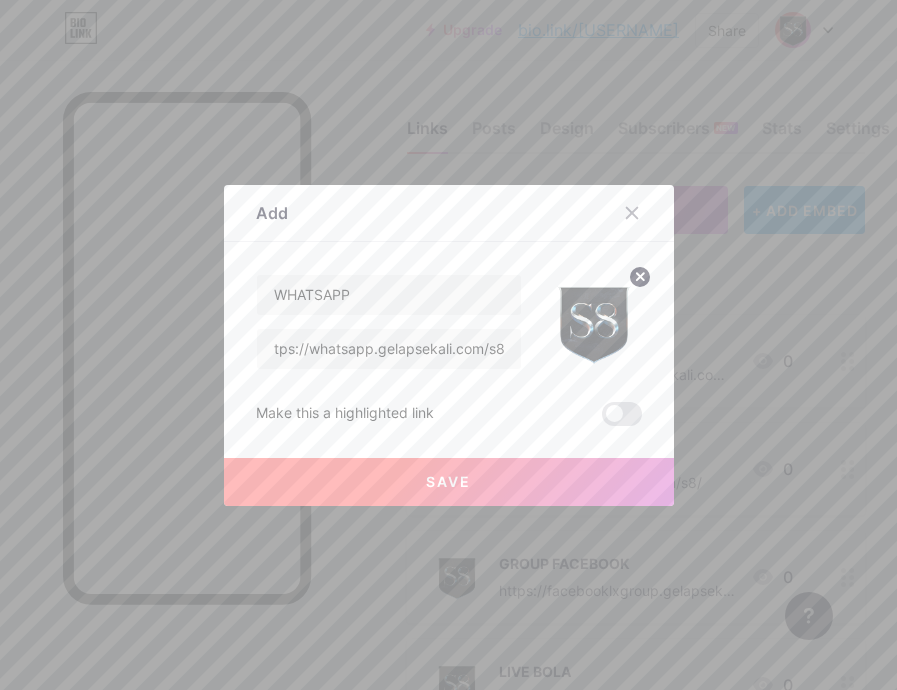 click on "Save" at bounding box center (449, 482) 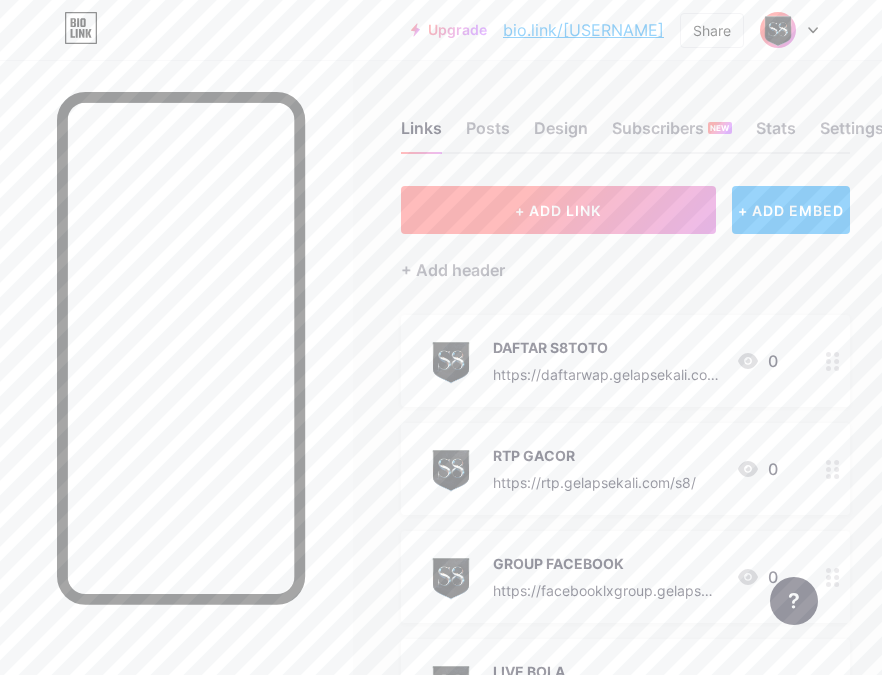 click on "+ ADD LINK" at bounding box center (558, 210) 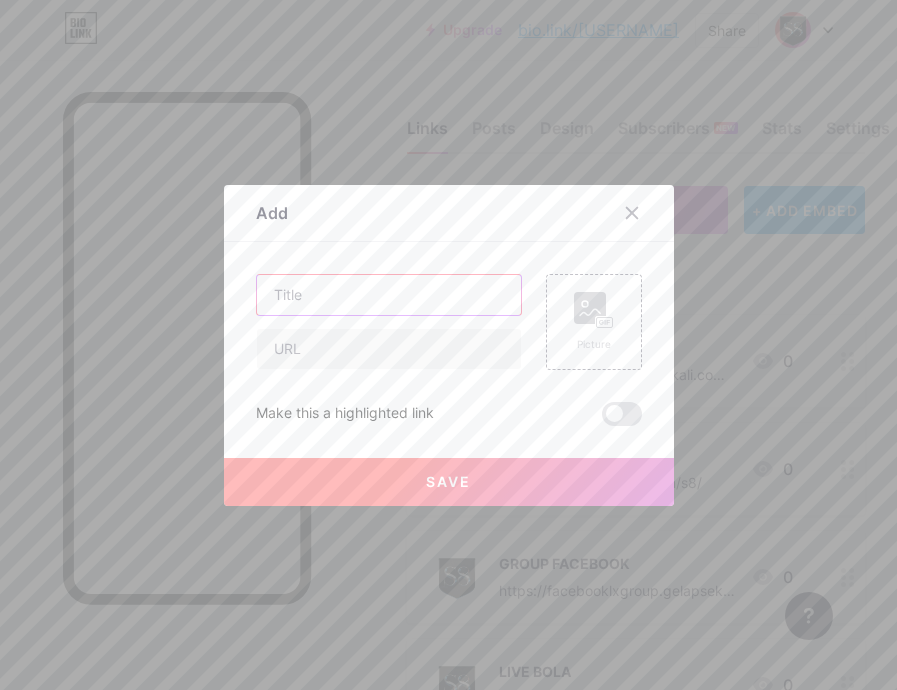 click at bounding box center (389, 295) 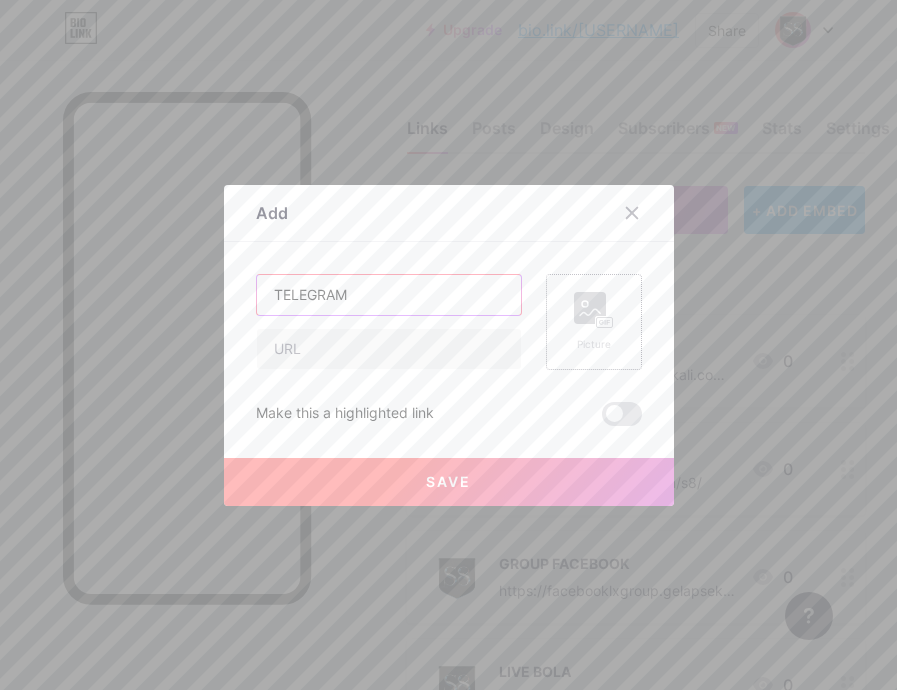 type on "TELEGRAM" 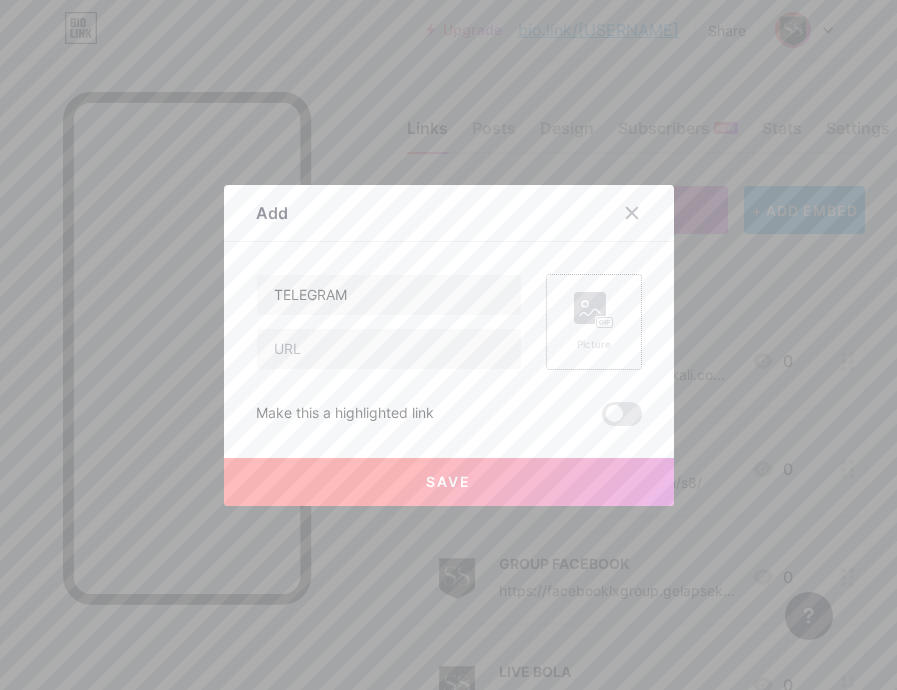 click on "Picture" at bounding box center [594, 344] 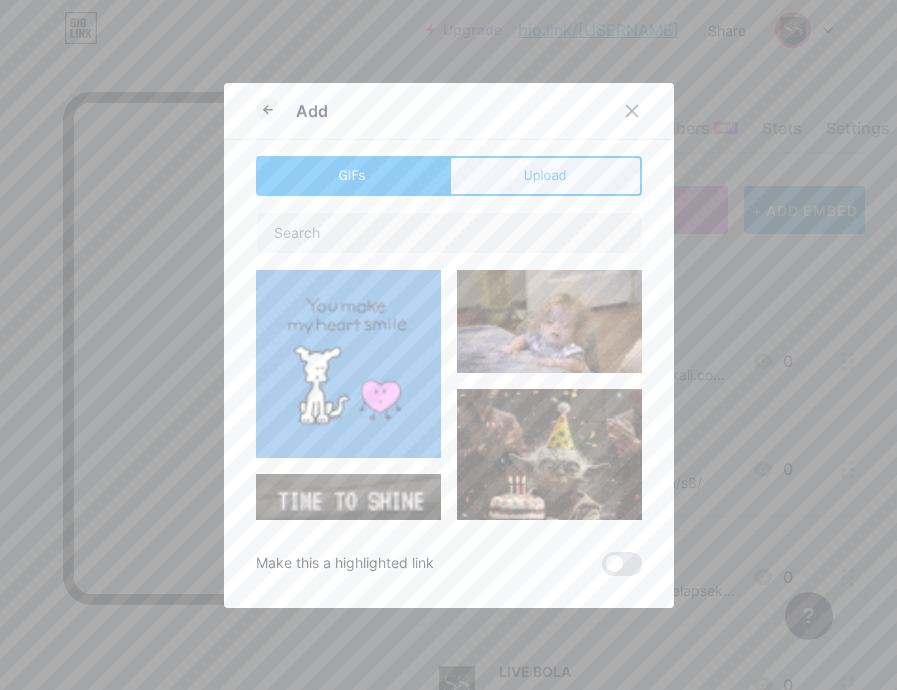 click on "Upload" at bounding box center [545, 175] 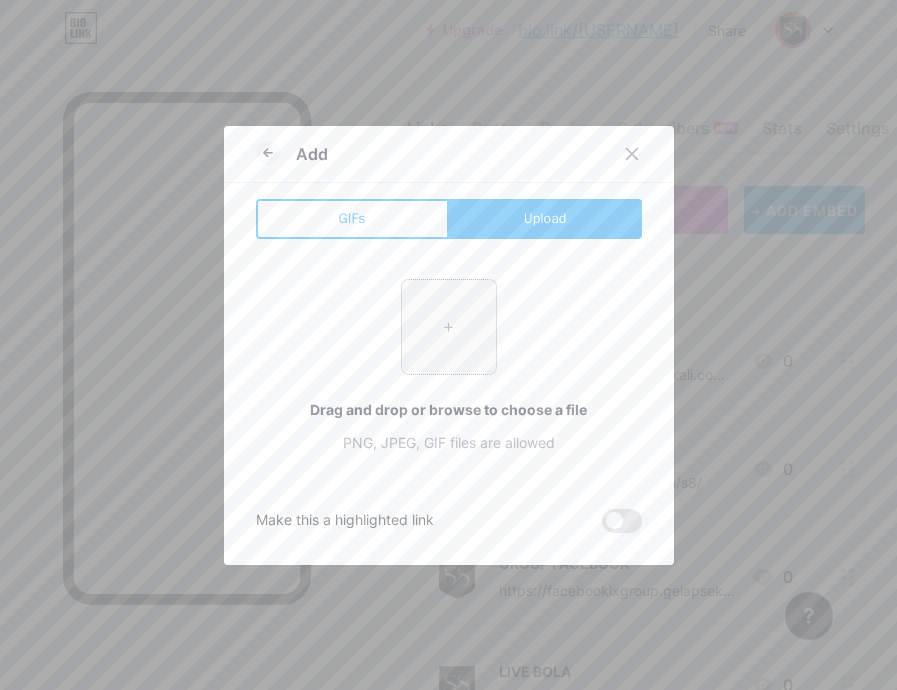 click at bounding box center (449, 327) 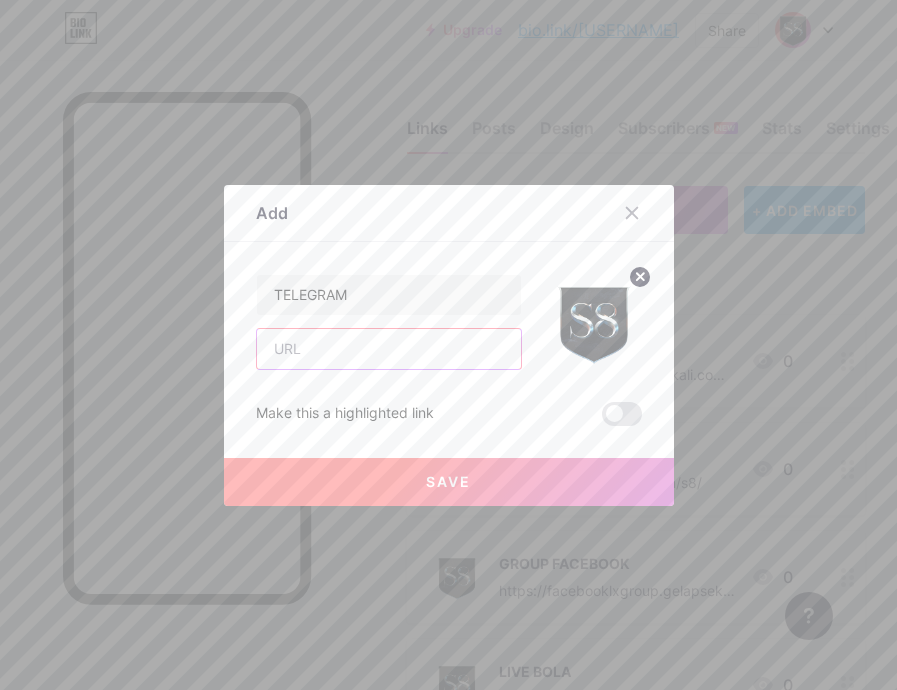 click at bounding box center [389, 349] 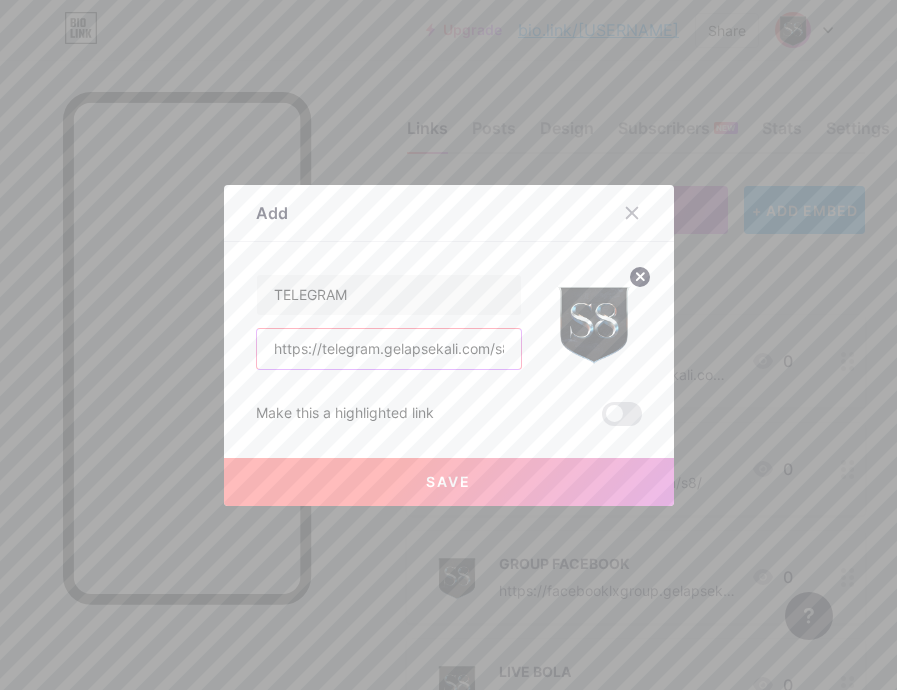 scroll, scrollTop: 0, scrollLeft: 7, axis: horizontal 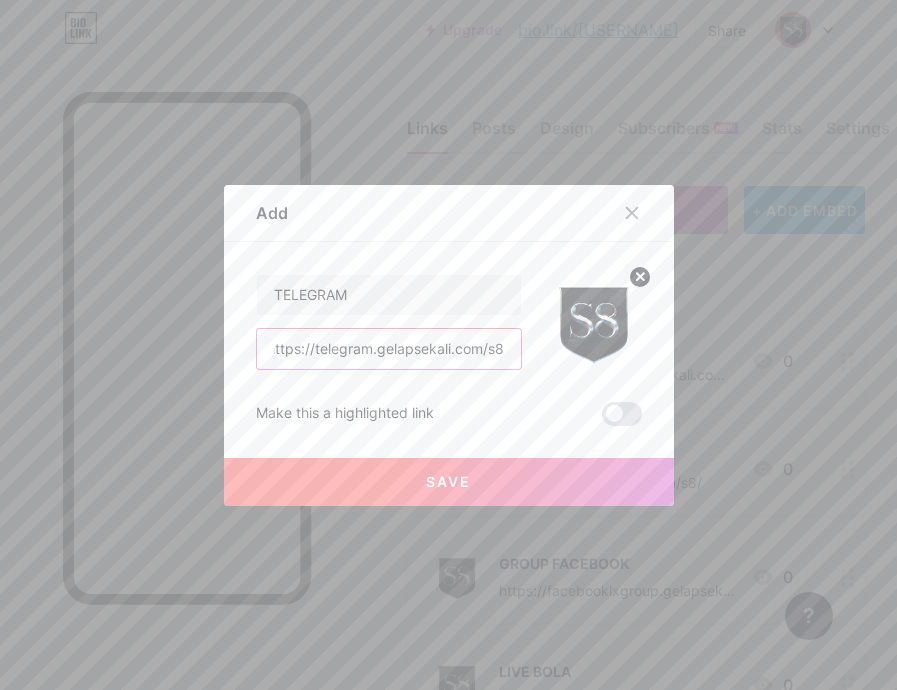 type on "https://telegram.gelapsekali.com/s8" 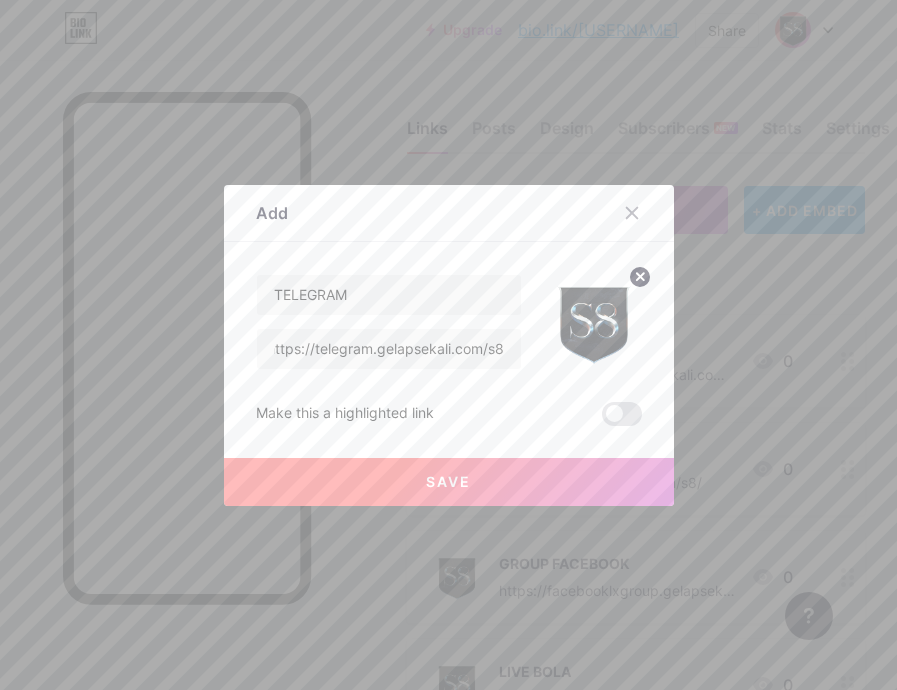 click on "Save" at bounding box center [449, 482] 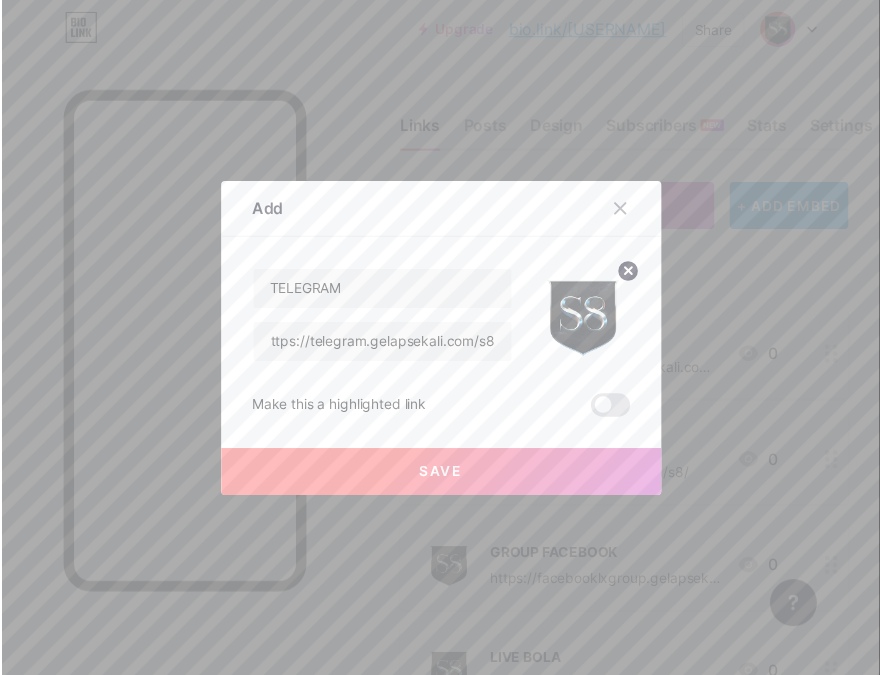 scroll, scrollTop: 0, scrollLeft: 0, axis: both 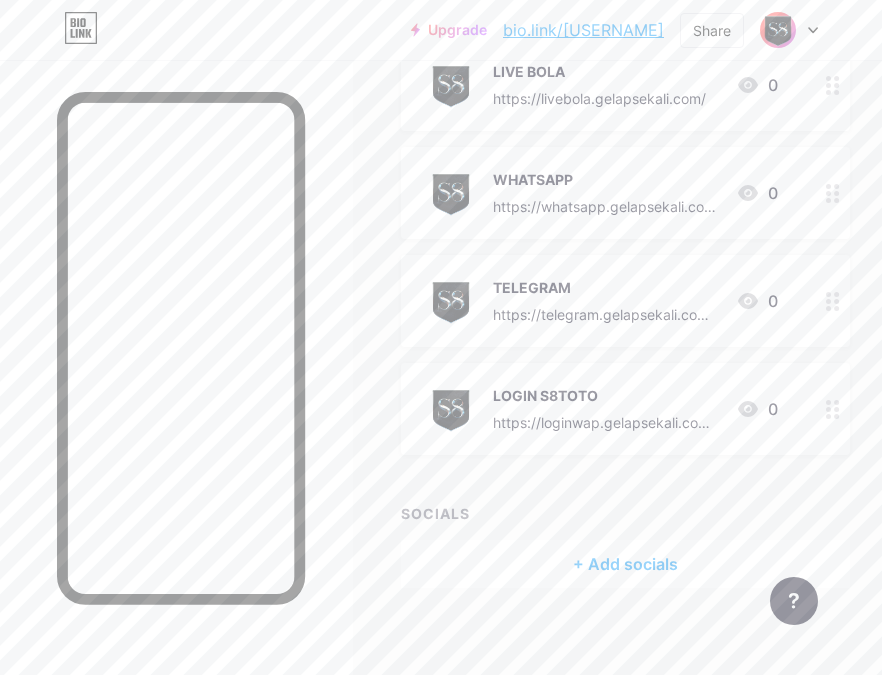 type 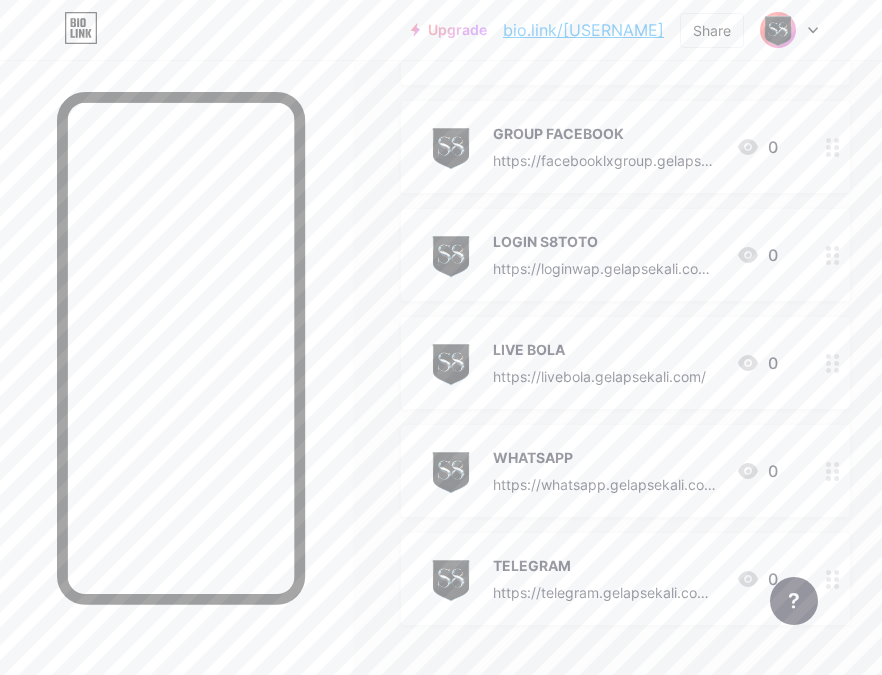 scroll, scrollTop: 300, scrollLeft: 0, axis: vertical 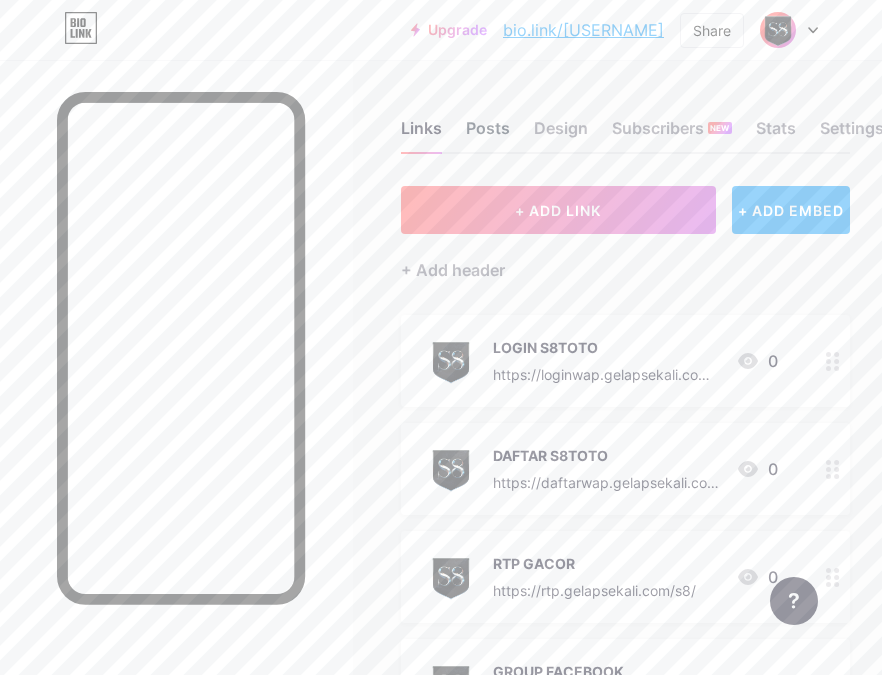 click on "Posts" at bounding box center (488, 134) 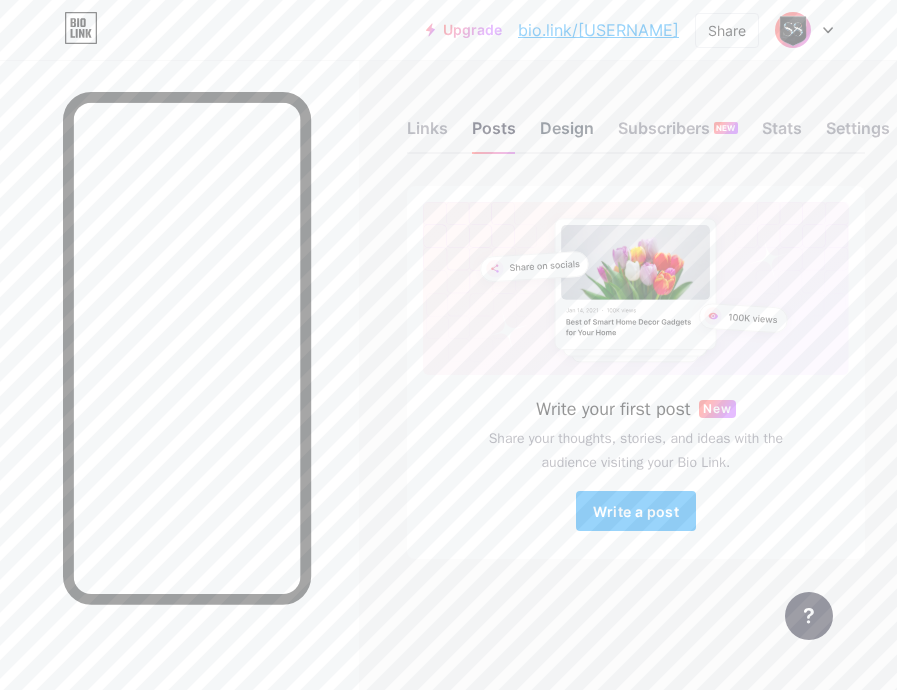 click on "Design" at bounding box center (567, 134) 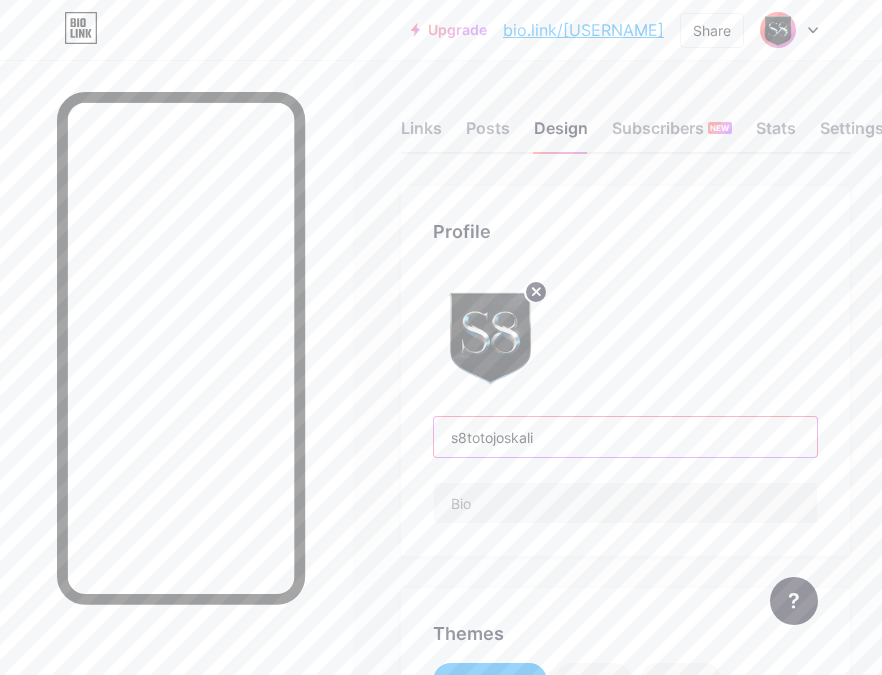 drag, startPoint x: 560, startPoint y: 445, endPoint x: 449, endPoint y: 432, distance: 111.75867 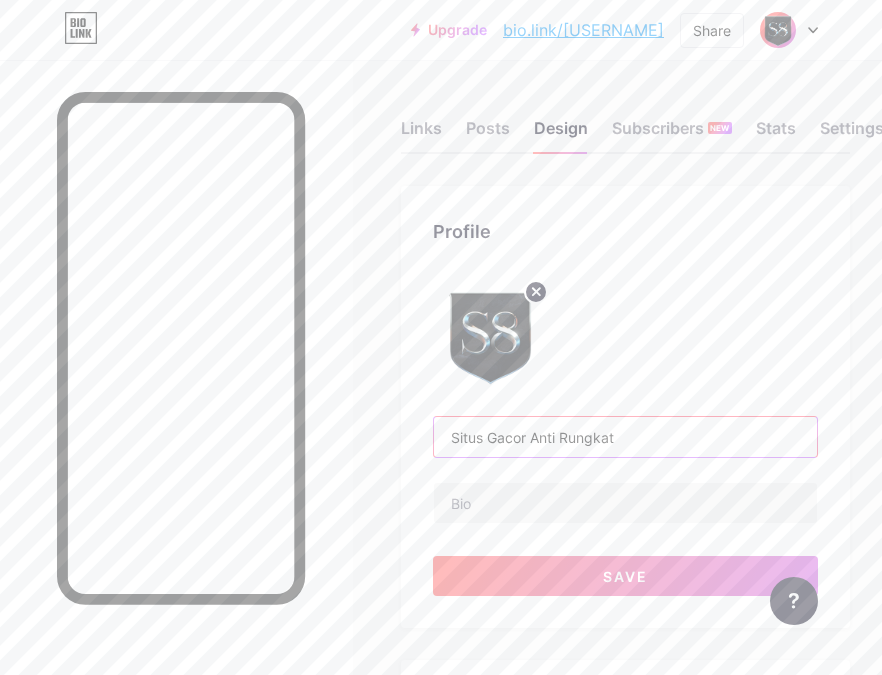 click on "Situs Gacor Anti Rungkat" at bounding box center [625, 437] 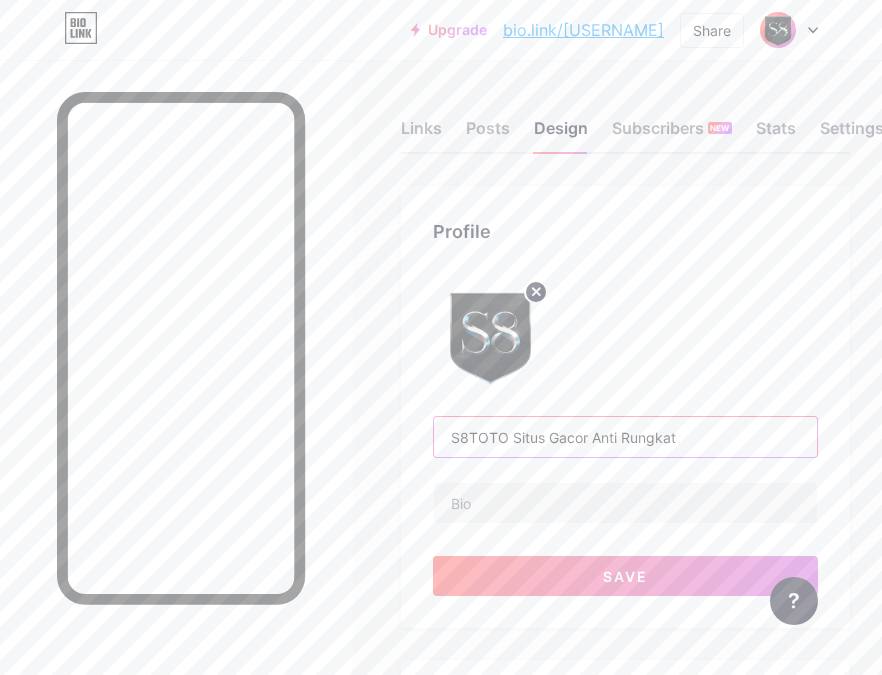 type on "S8TOTO Situs Gacor Anti Rungkat" 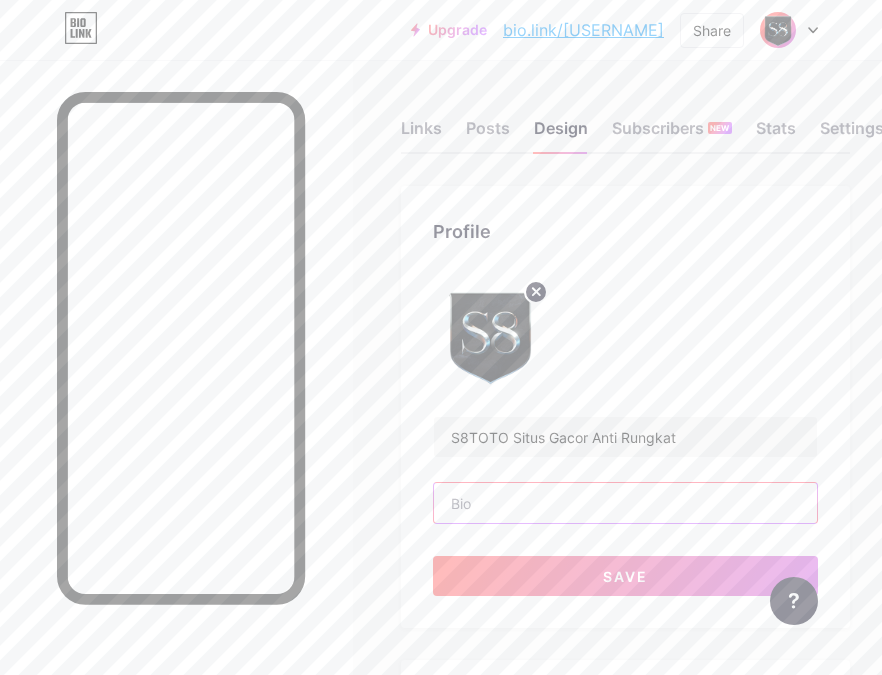 click at bounding box center (625, 503) 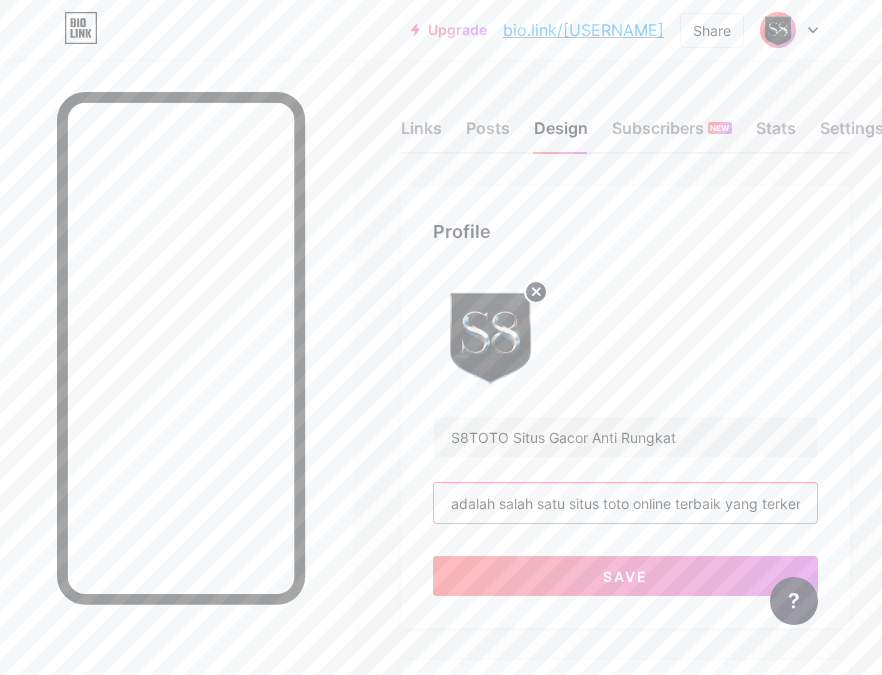 scroll, scrollTop: 0, scrollLeft: 701, axis: horizontal 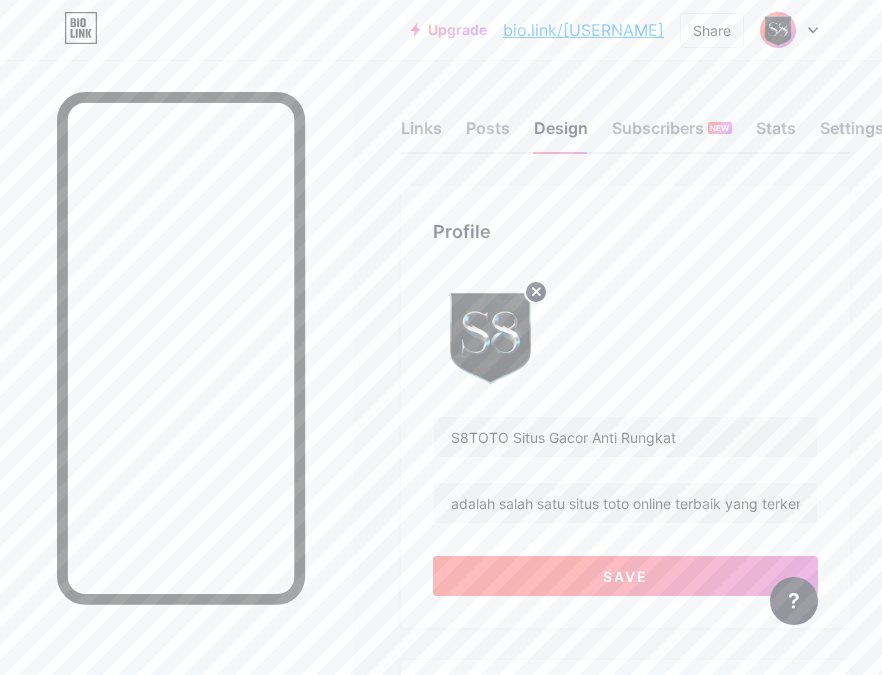 click on "Save" at bounding box center (625, 576) 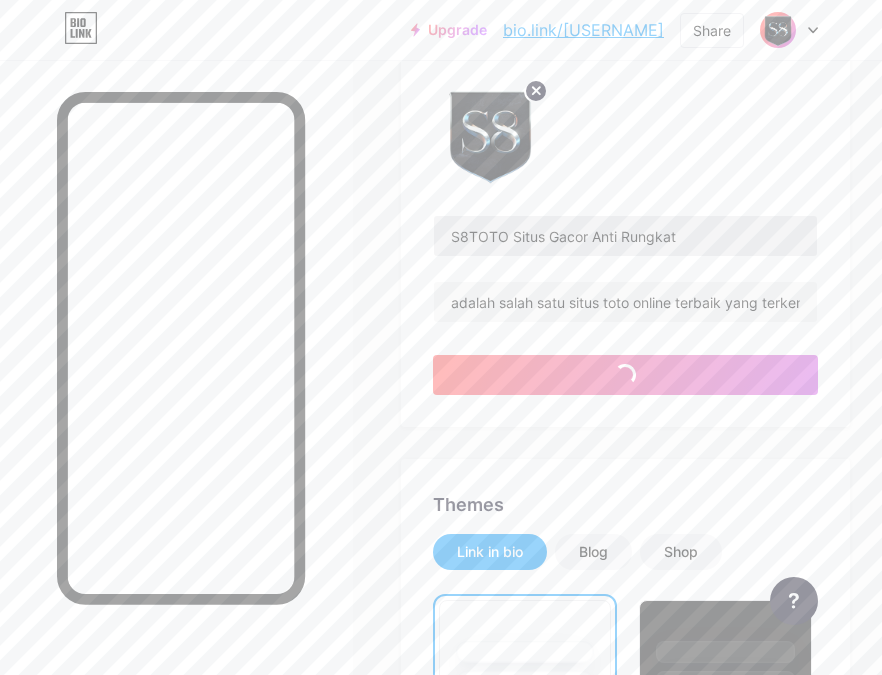 scroll, scrollTop: 200, scrollLeft: 0, axis: vertical 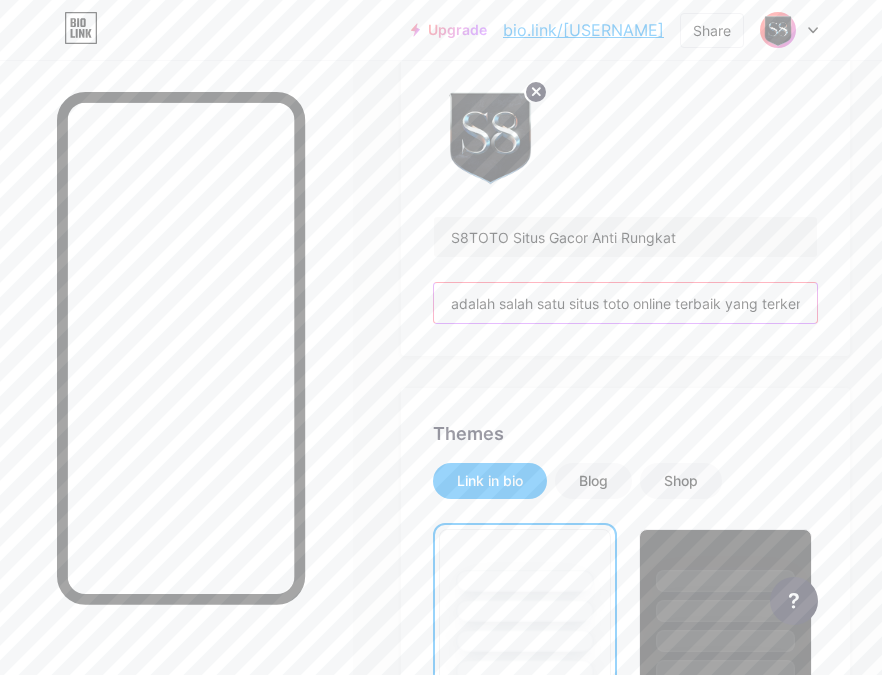 click on "adalah salah satu situs toto online terbaik yang terkenal dengan tingkat kemenangan tinggi (gacor) dan sistem anti rungkat yang menjaga kestabilan permainan." at bounding box center (625, 303) 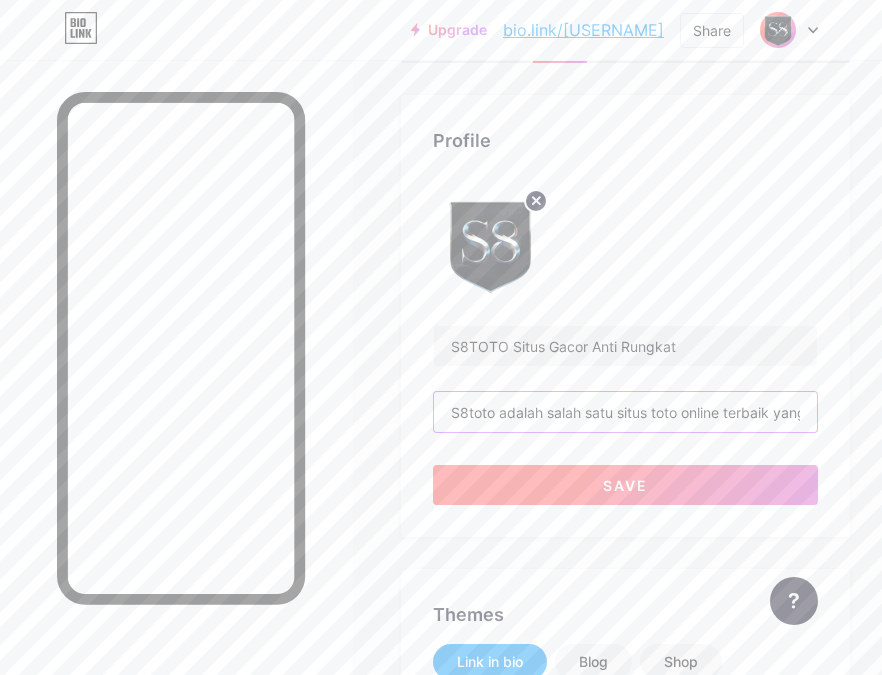 scroll, scrollTop: 100, scrollLeft: 0, axis: vertical 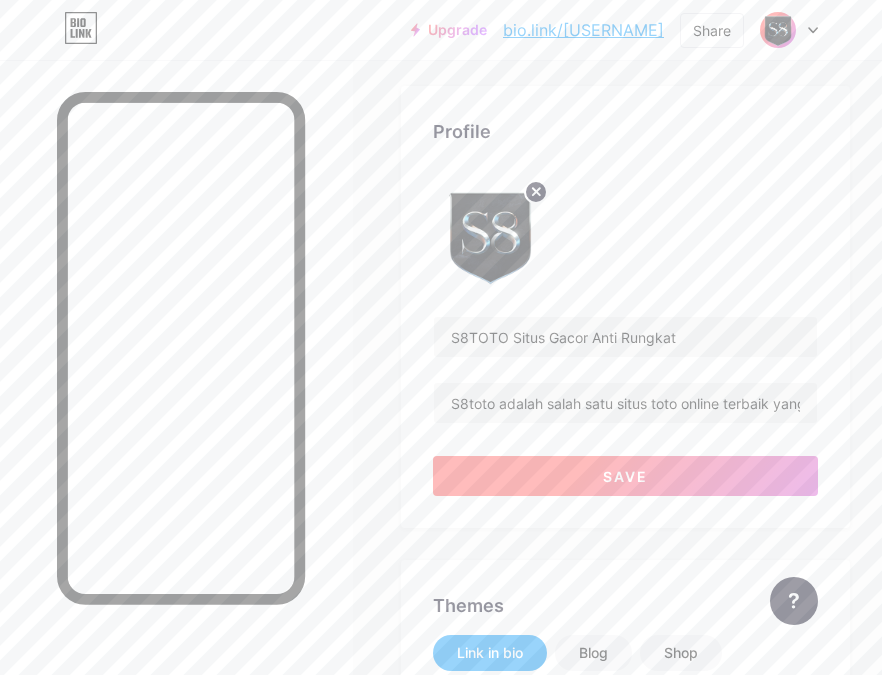 click on "Save" at bounding box center (625, 476) 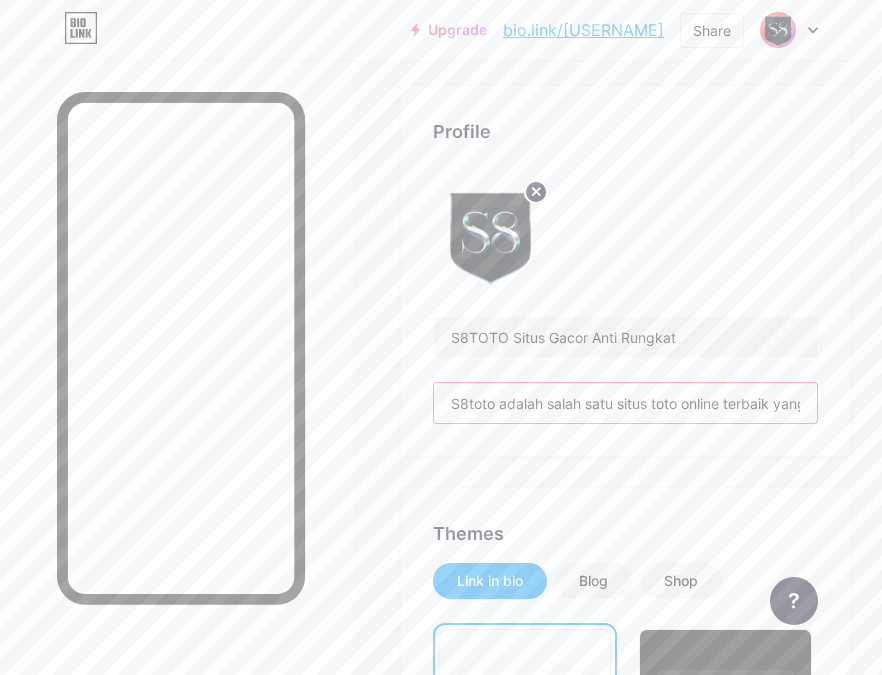 click on "S8toto adalah salah satu situs toto online terbaik yang terkenal dengan tingkat kemenangan tinggi (gacor) dan sistem anti rungkat yang menjaga kestabilan permainan." at bounding box center (625, 403) 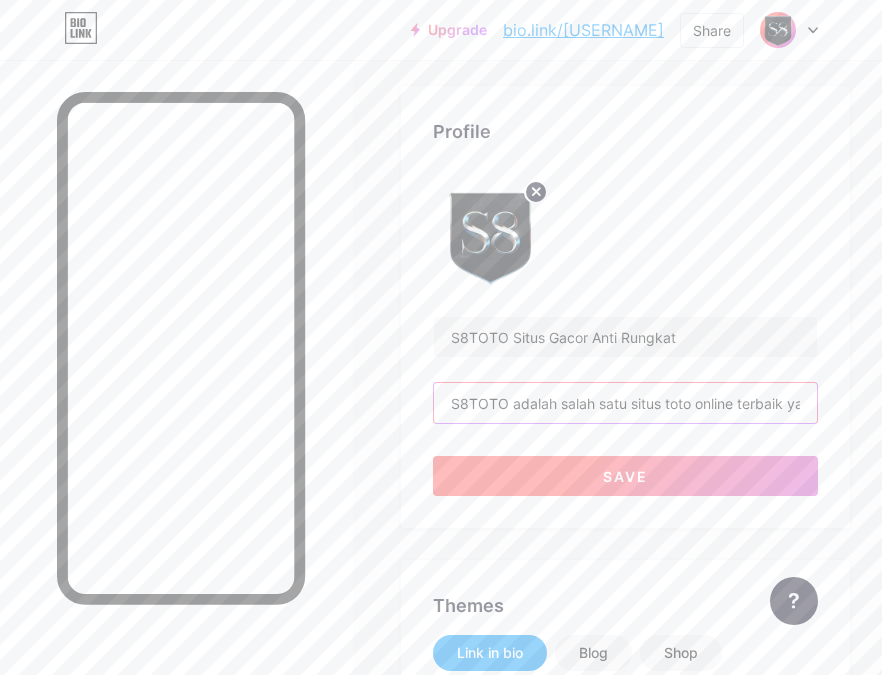type on "S8TOTO adalah salah satu situs toto online terbaik yang terkenal dengan tingkat kemenangan tinggi (gacor) dan sistem anti rungkat yang menjaga kestabilan permainan." 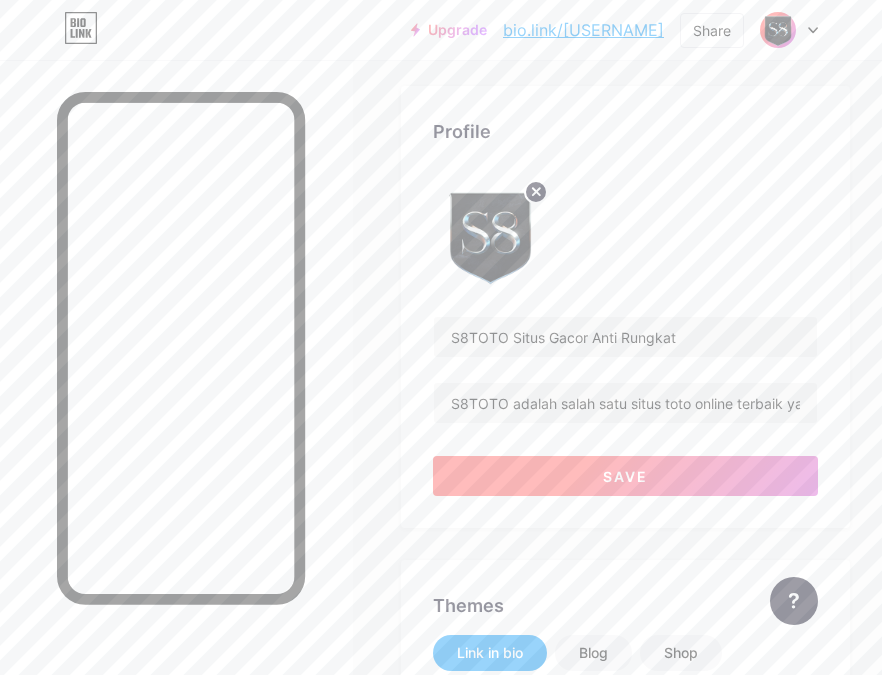 click on "Save" at bounding box center (625, 476) 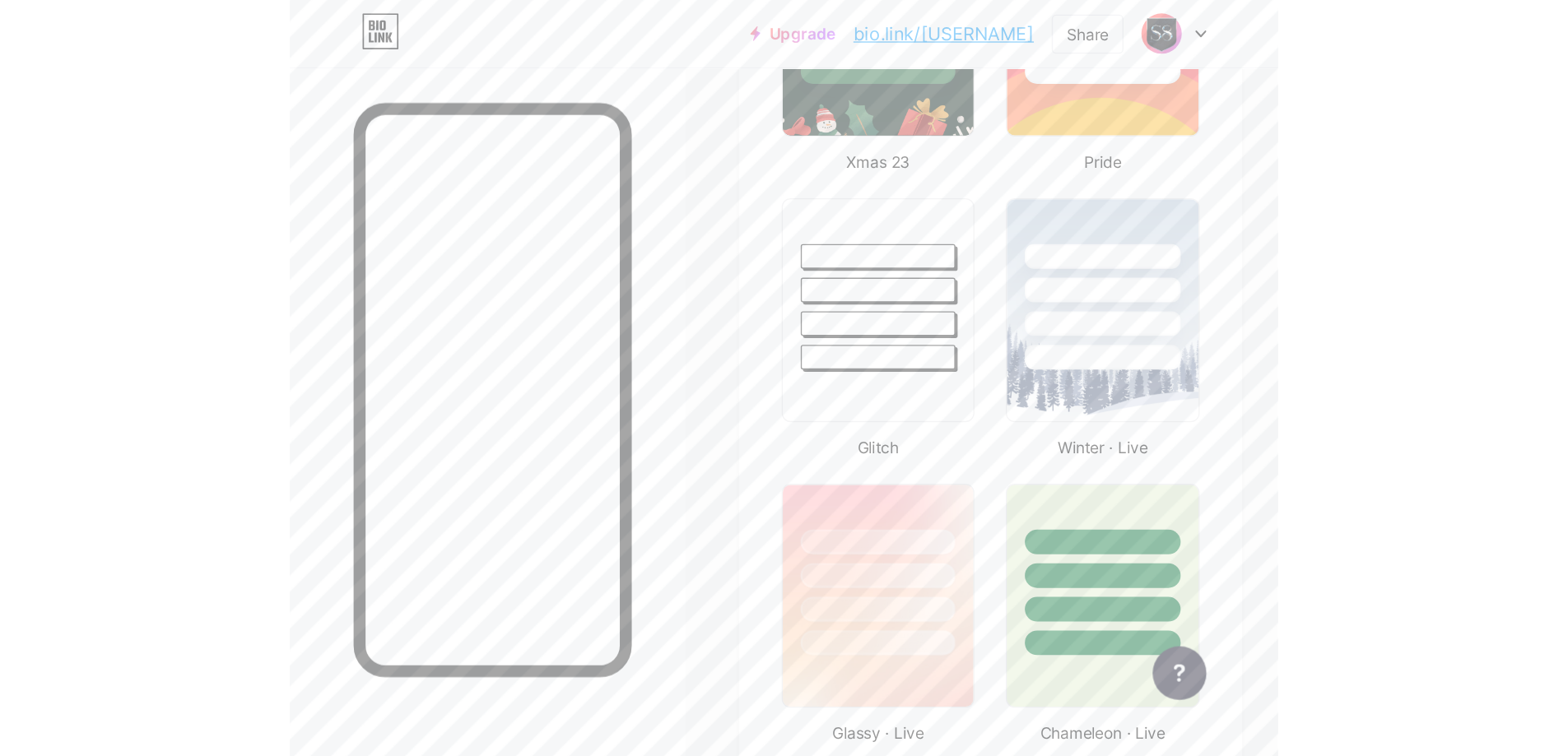 scroll, scrollTop: 905, scrollLeft: 0, axis: vertical 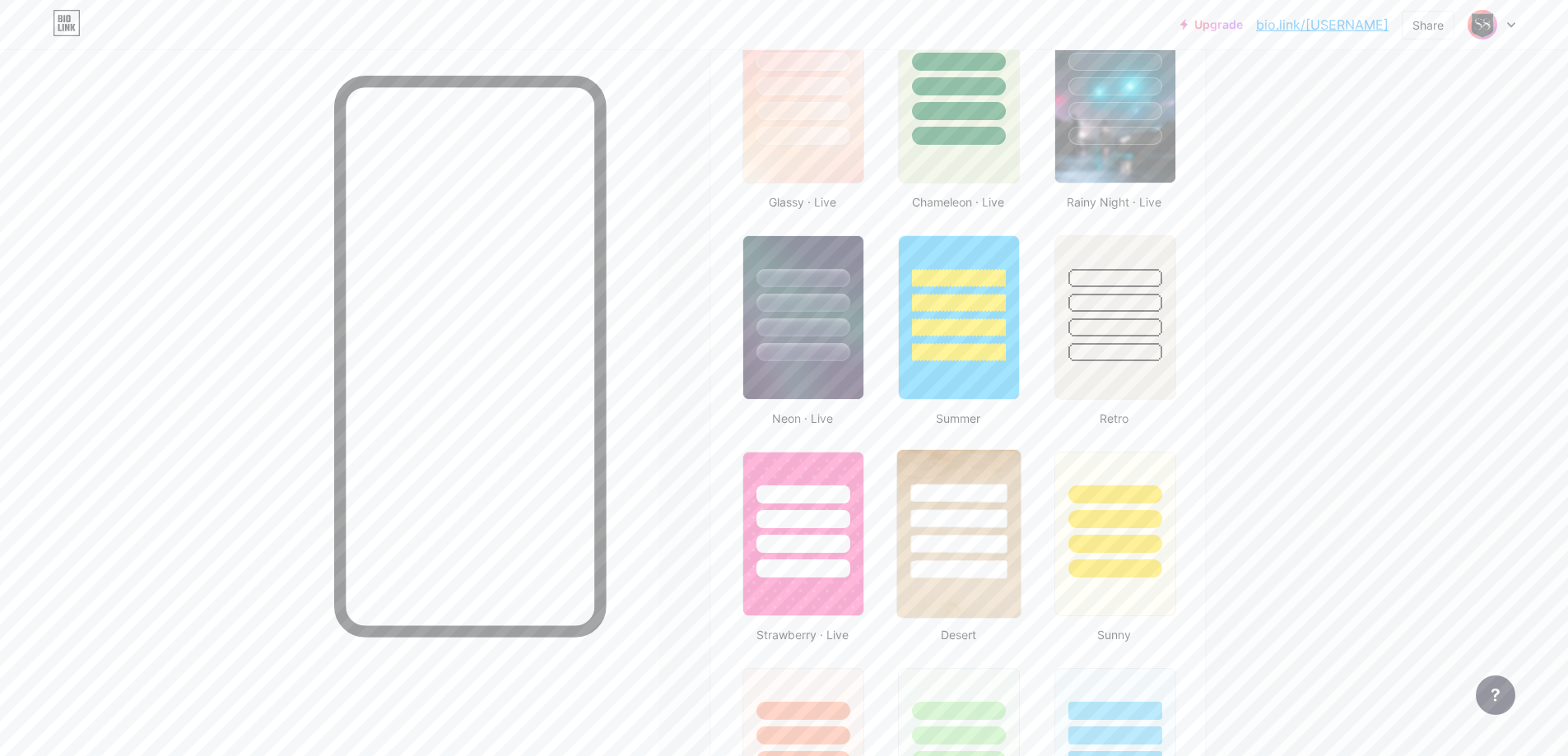 click at bounding box center [959, 534] 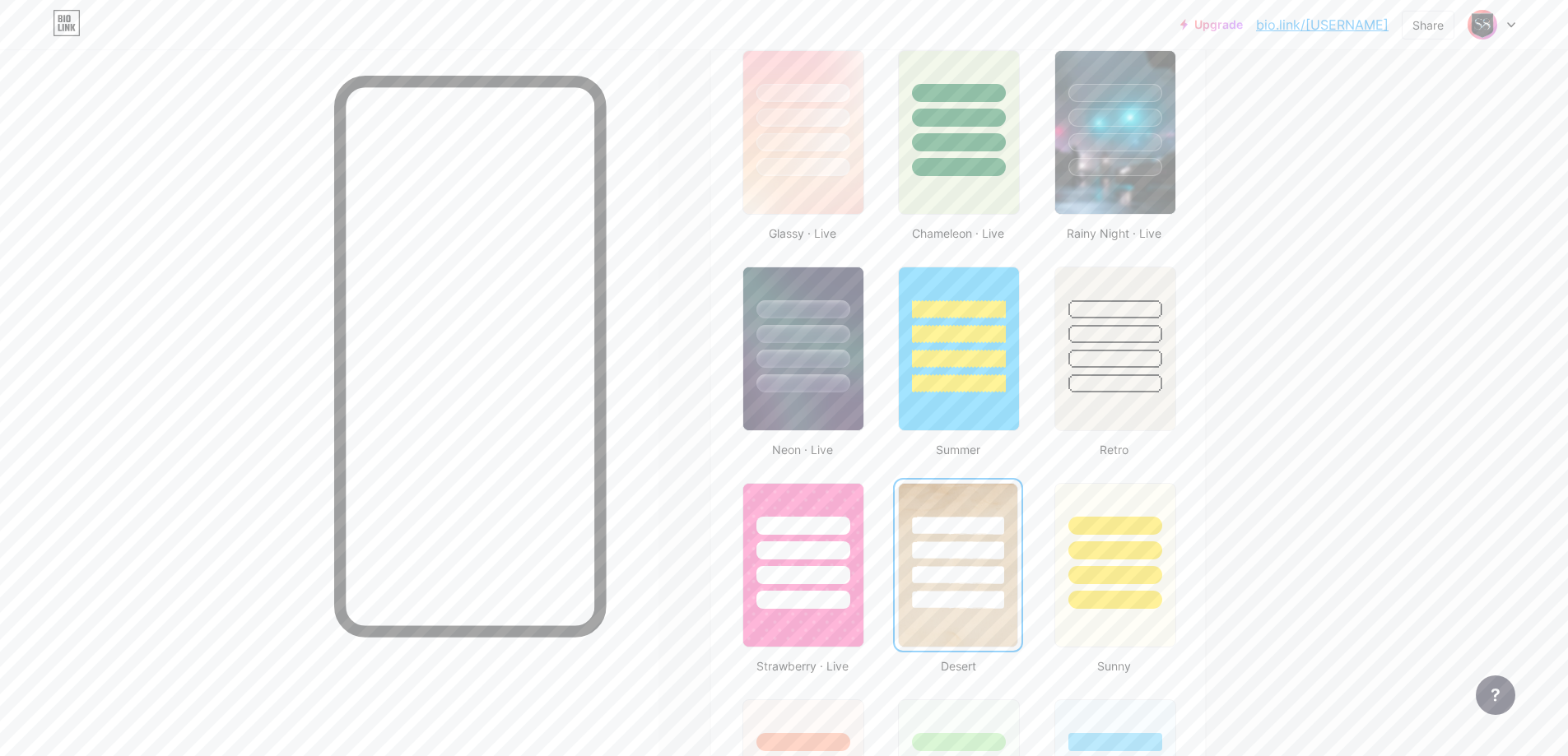 scroll, scrollTop: 740, scrollLeft: 0, axis: vertical 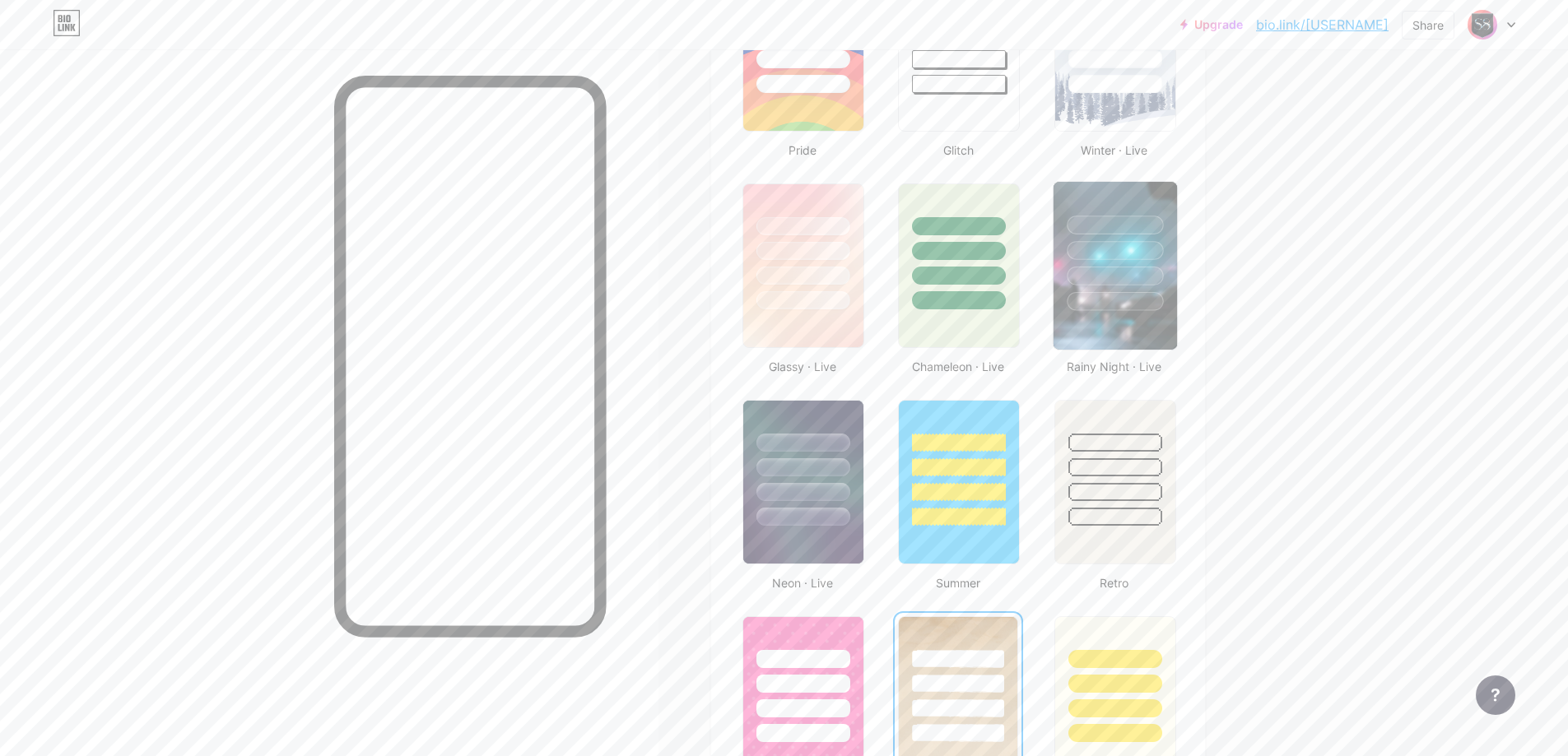 click at bounding box center [1114, 301] 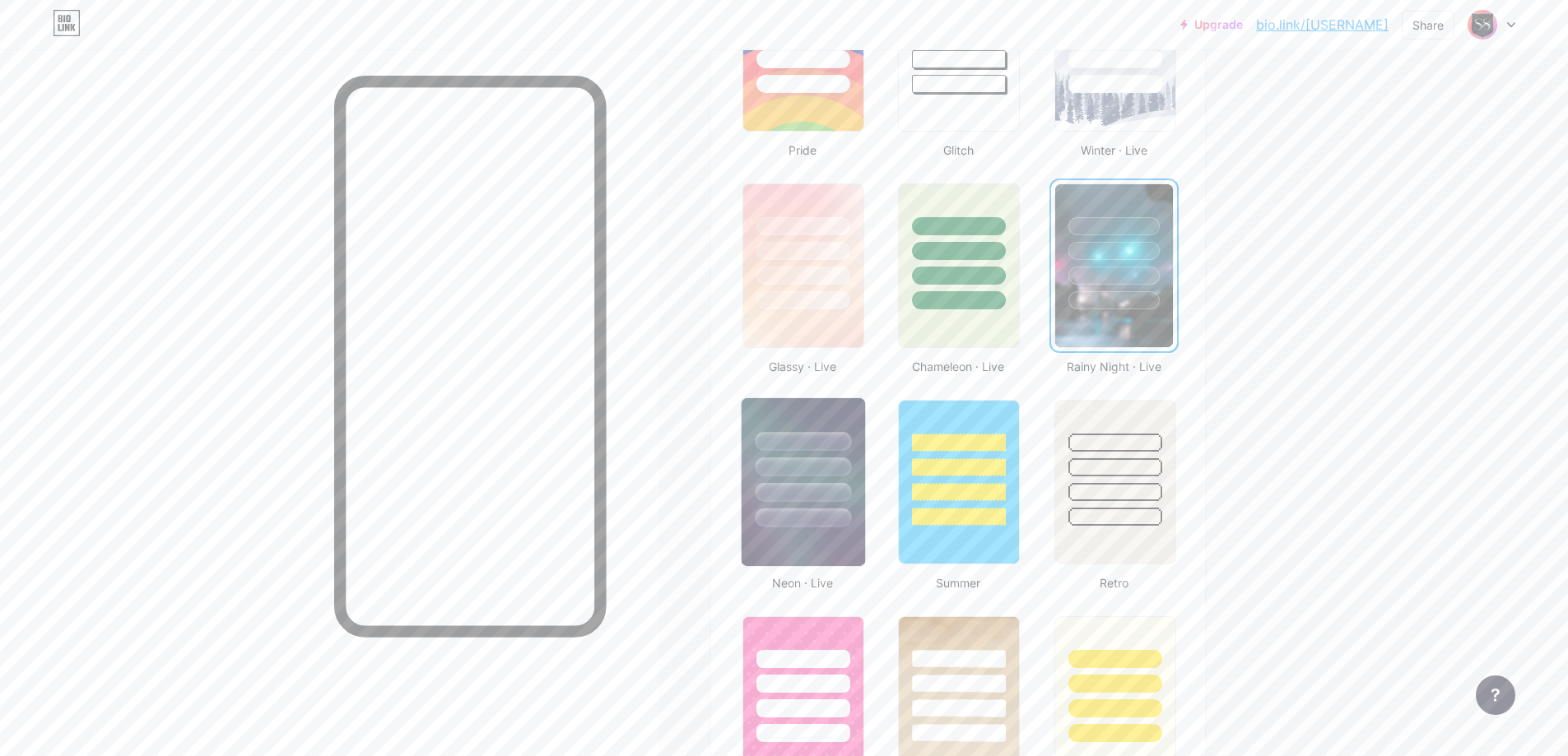 click at bounding box center (803, 462) 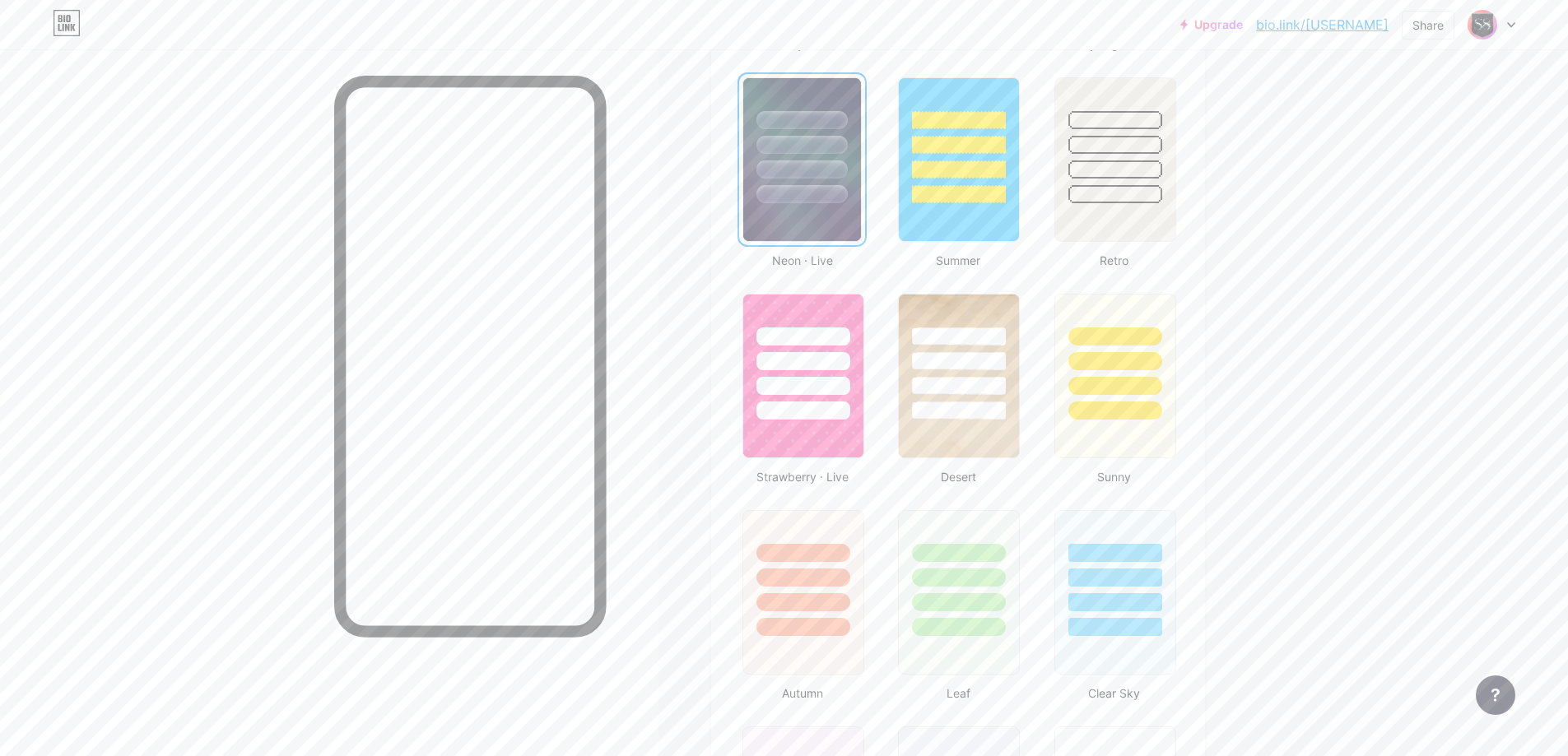 scroll, scrollTop: 740, scrollLeft: 0, axis: vertical 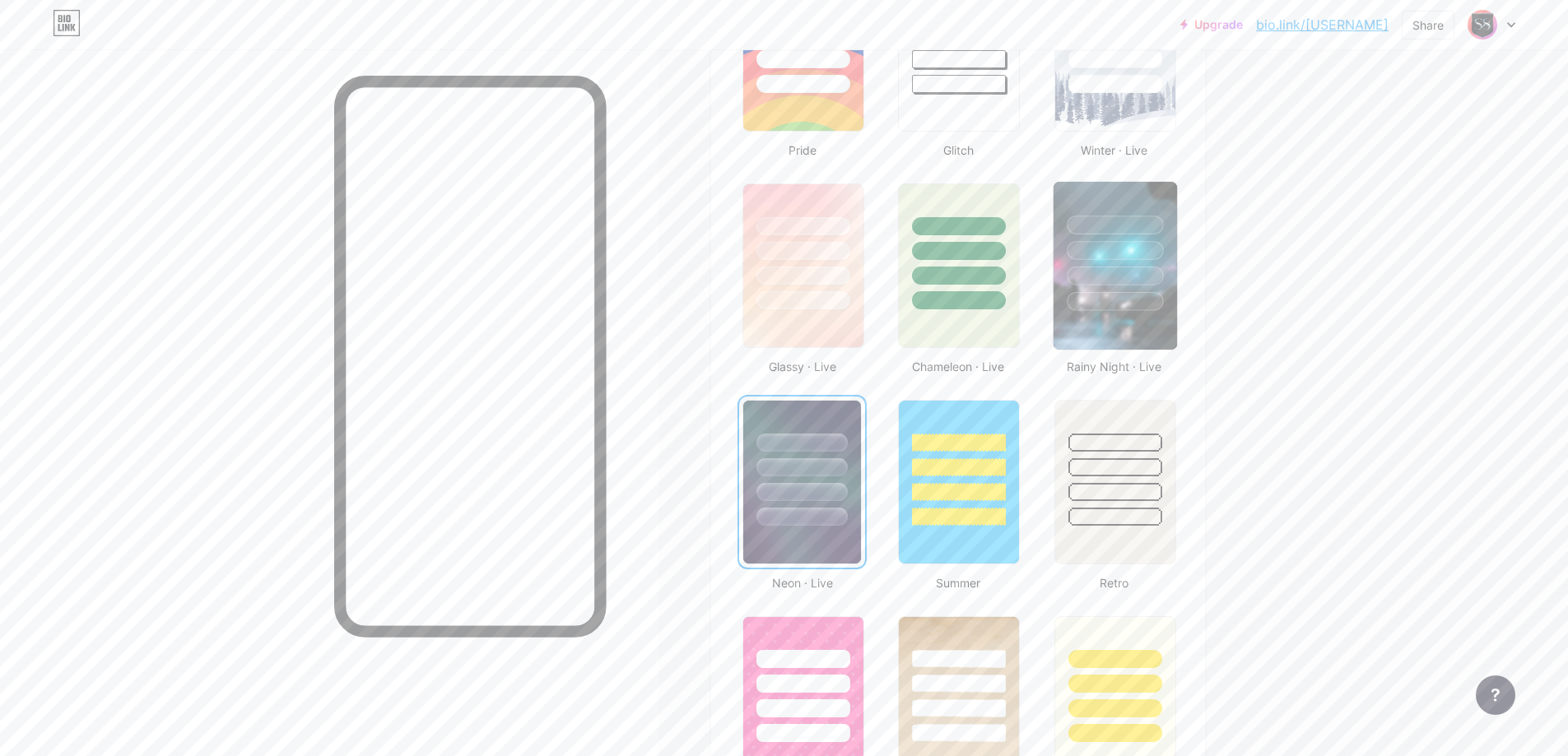 click at bounding box center [1114, 301] 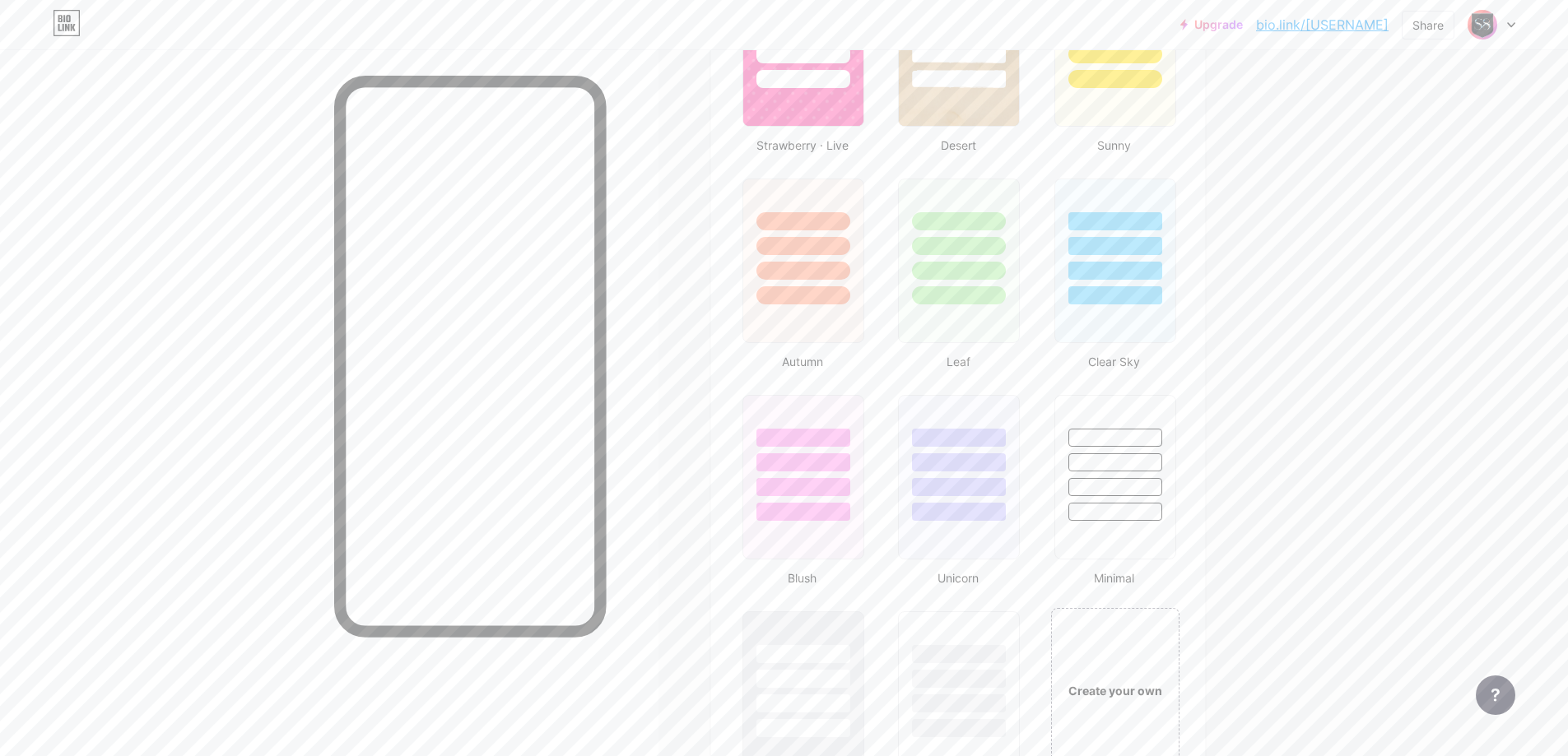 scroll, scrollTop: 1398, scrollLeft: 0, axis: vertical 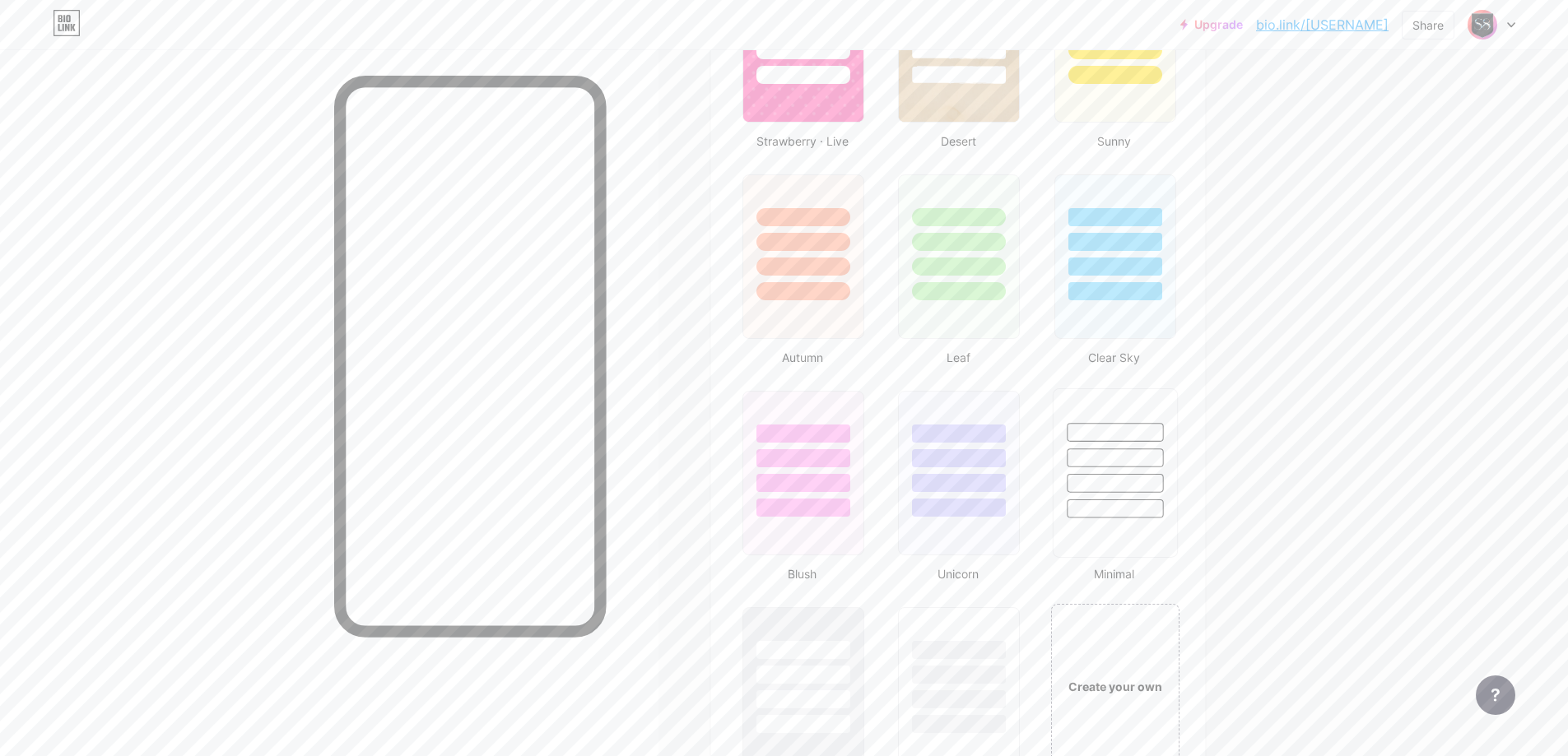 click at bounding box center [1114, 483] 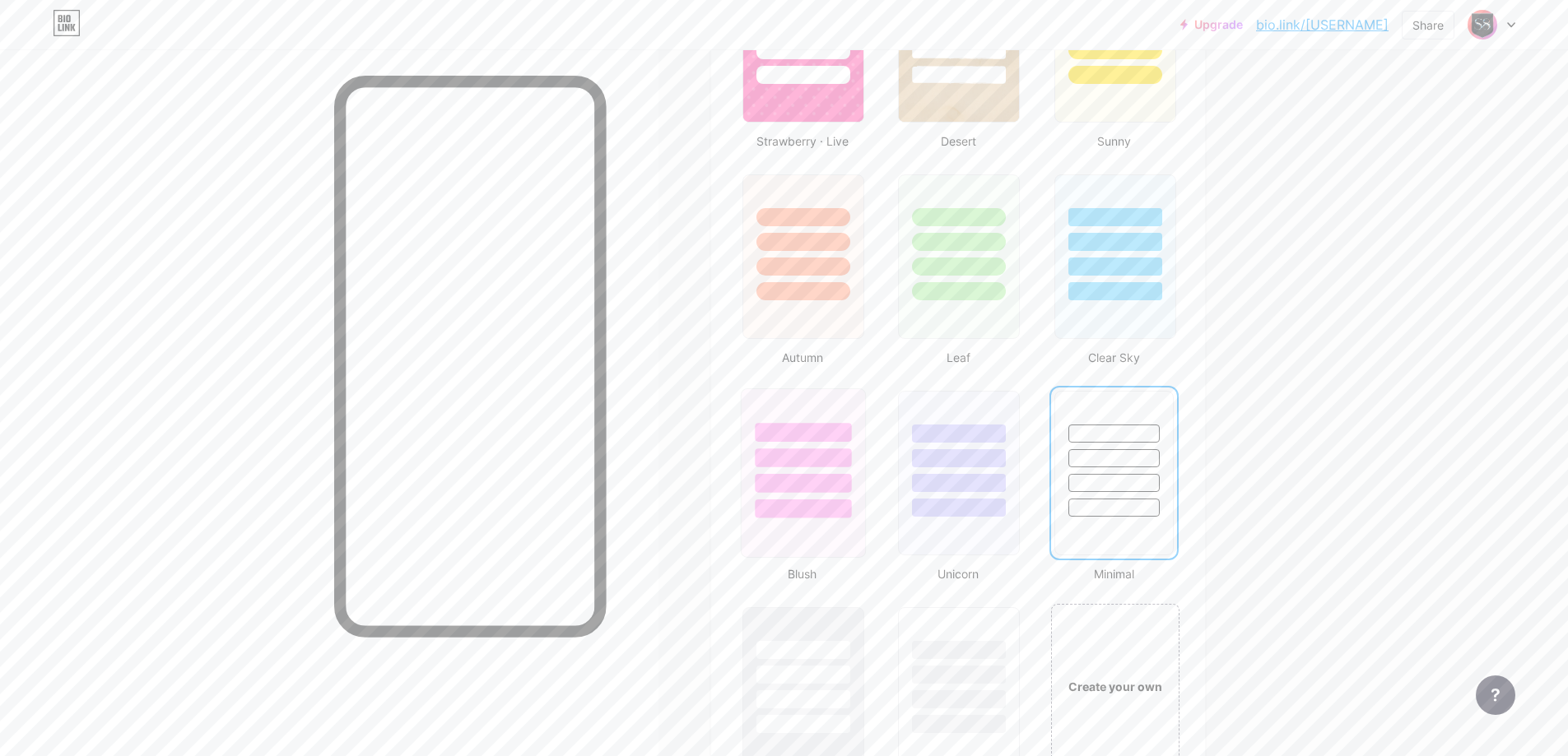 click at bounding box center [803, 483] 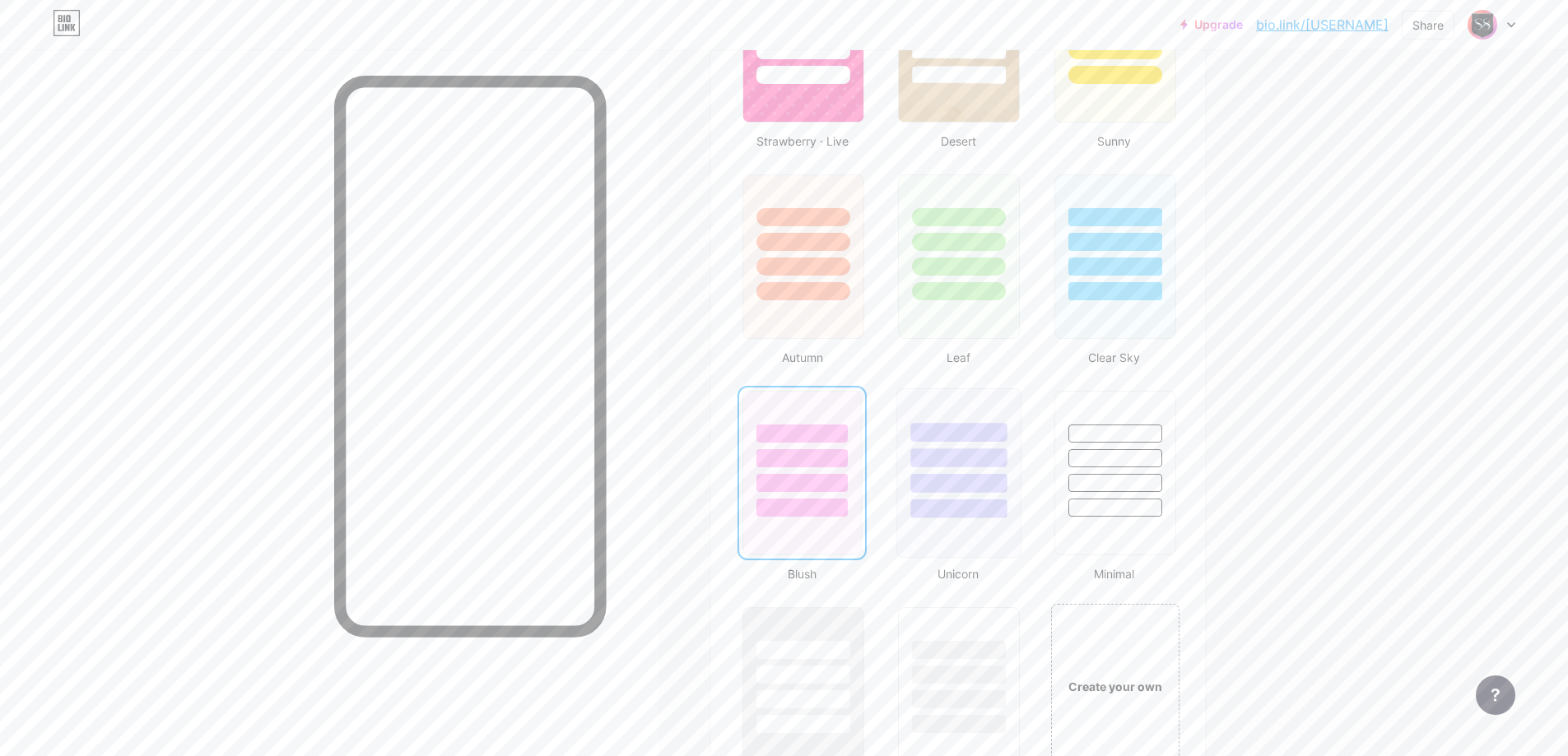 click at bounding box center [959, 457] 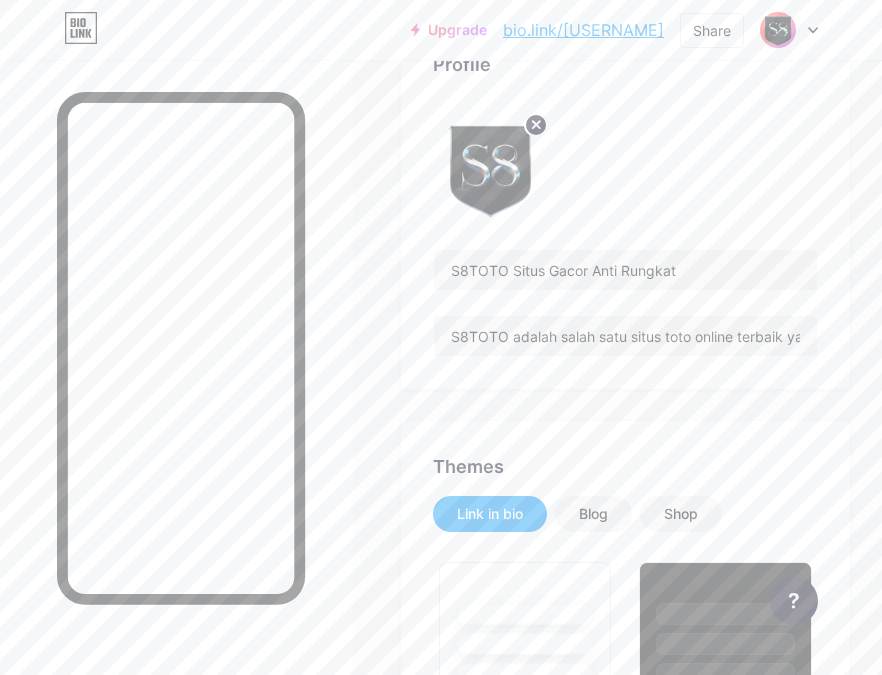 scroll, scrollTop: 0, scrollLeft: 0, axis: both 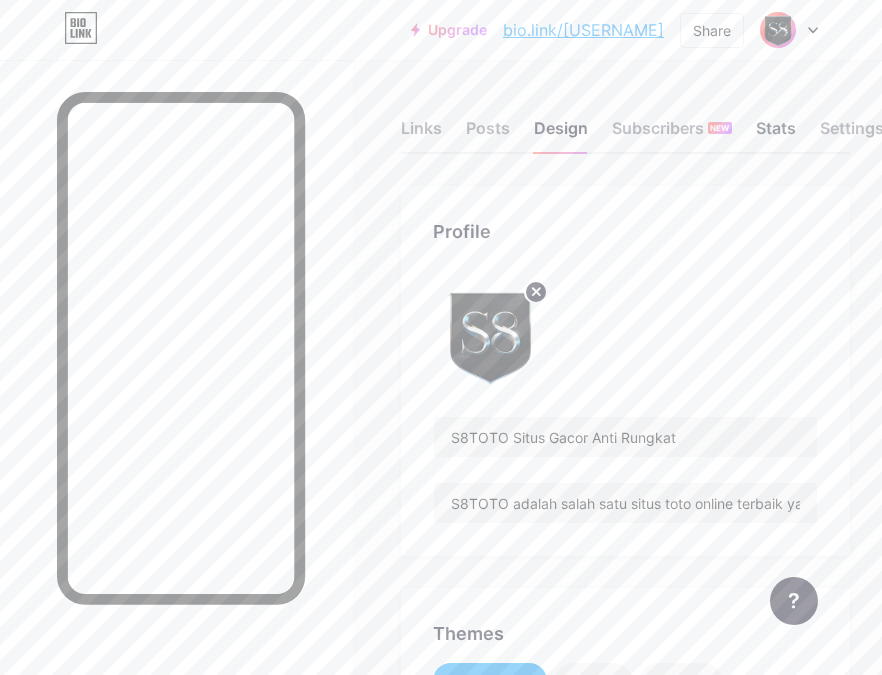 click on "Stats" at bounding box center [776, 134] 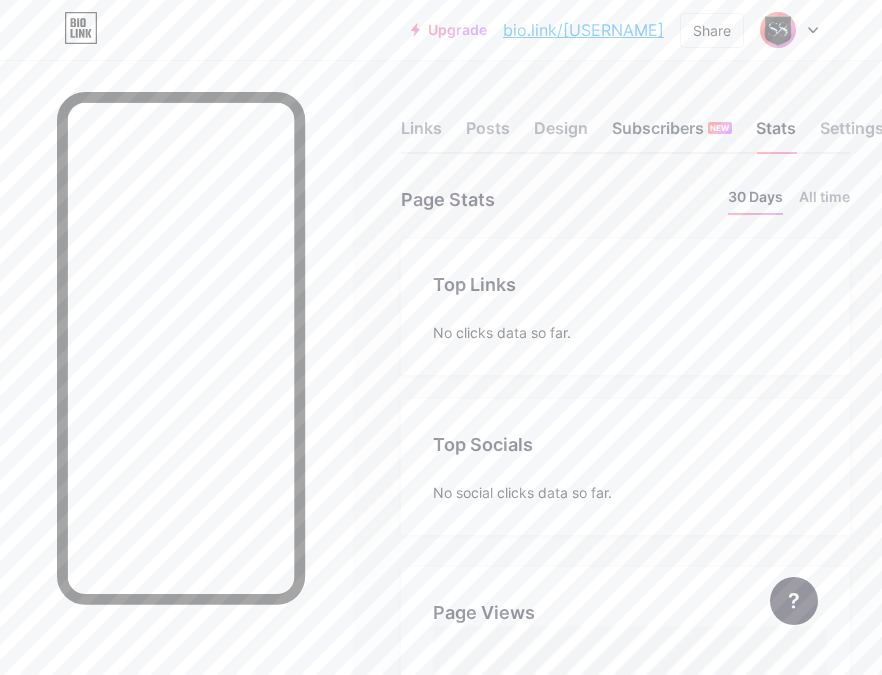 scroll, scrollTop: 999325, scrollLeft: 999118, axis: both 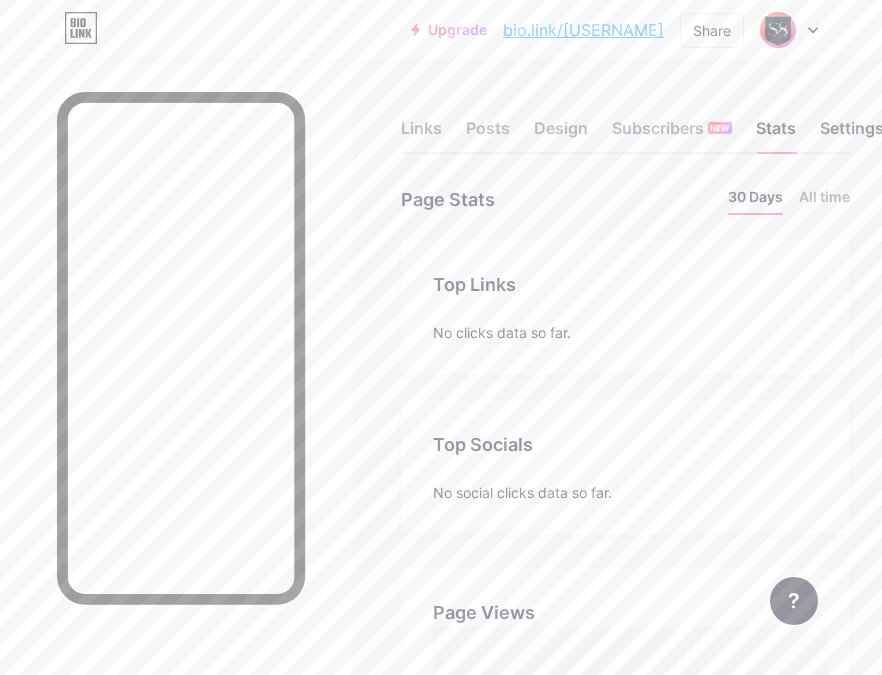 click on "Settings" at bounding box center [852, 134] 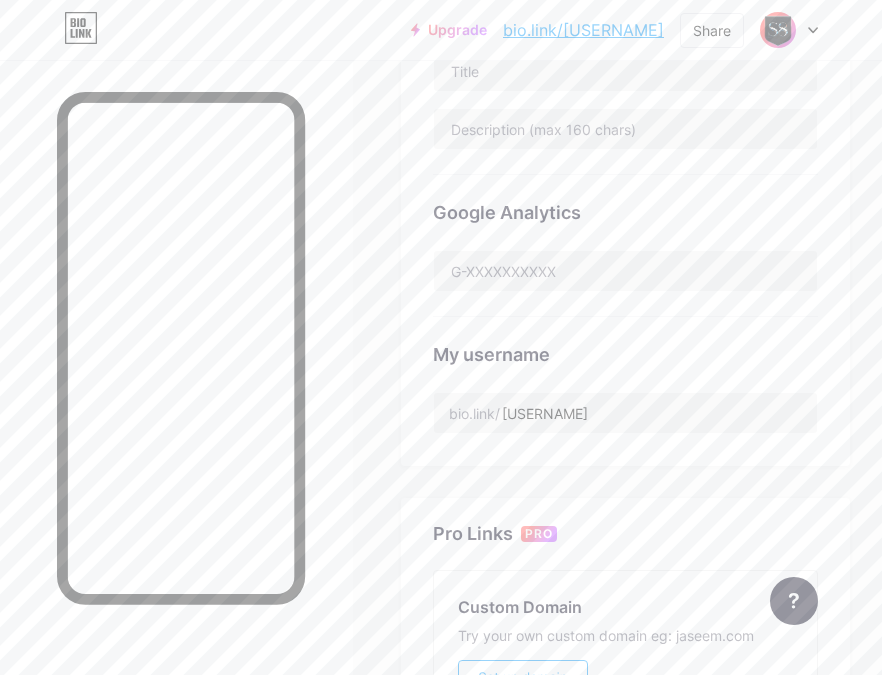 scroll, scrollTop: 506, scrollLeft: 0, axis: vertical 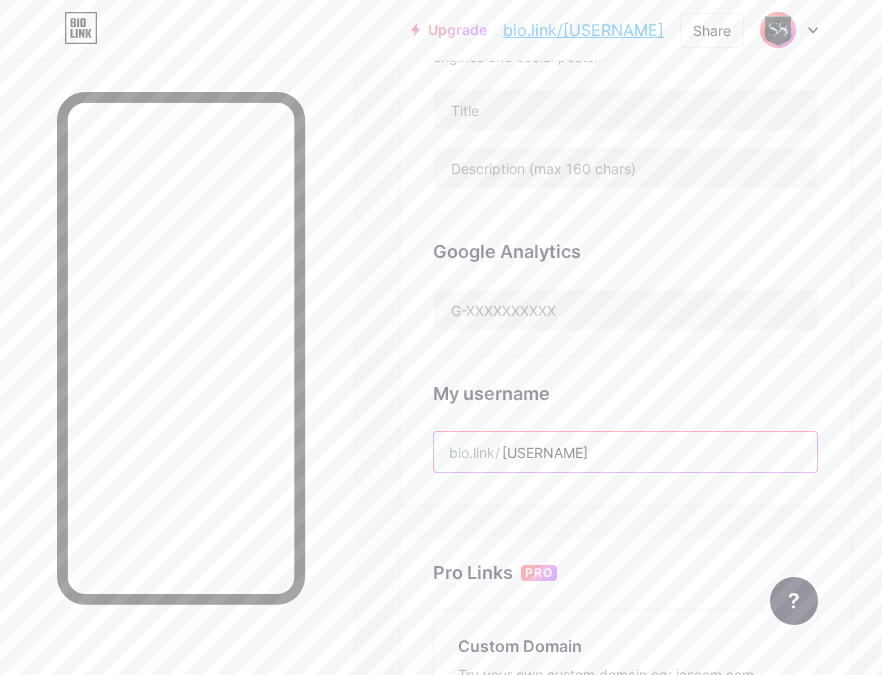 drag, startPoint x: 605, startPoint y: 454, endPoint x: 499, endPoint y: 443, distance: 106.56923 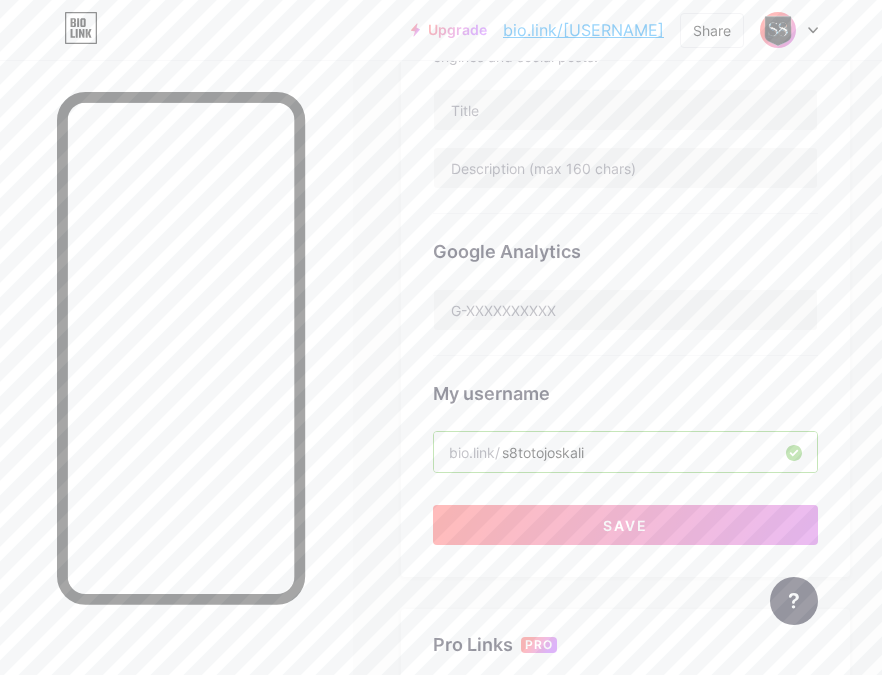 type on "s8totojoskali" 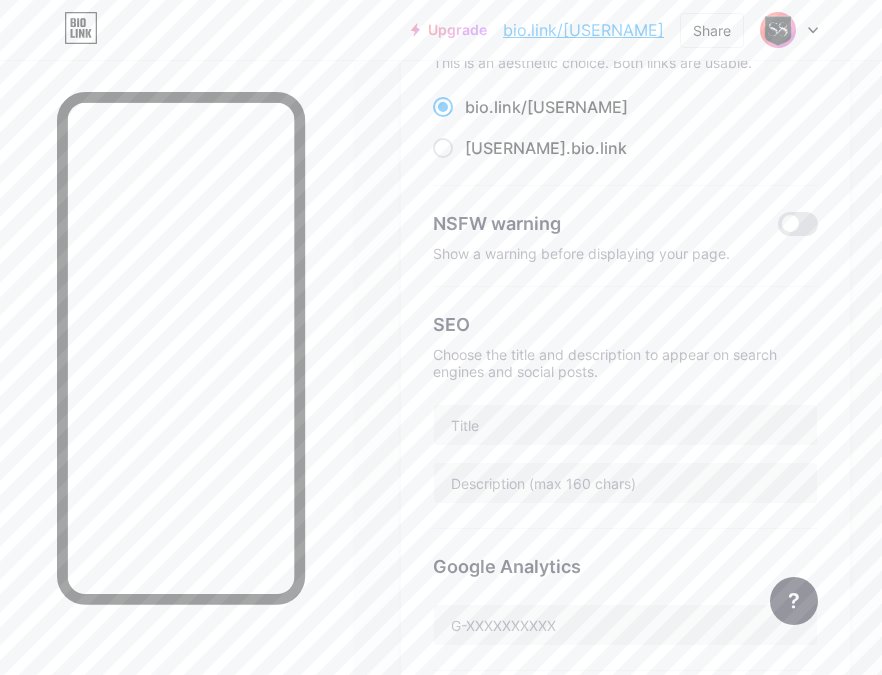 scroll, scrollTop: 200, scrollLeft: 0, axis: vertical 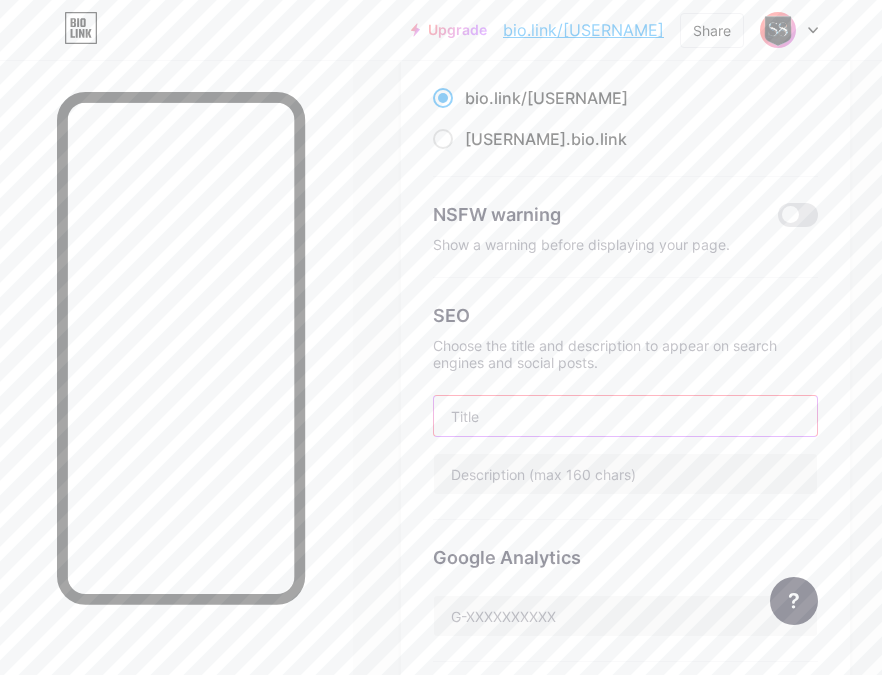 click at bounding box center [625, 416] 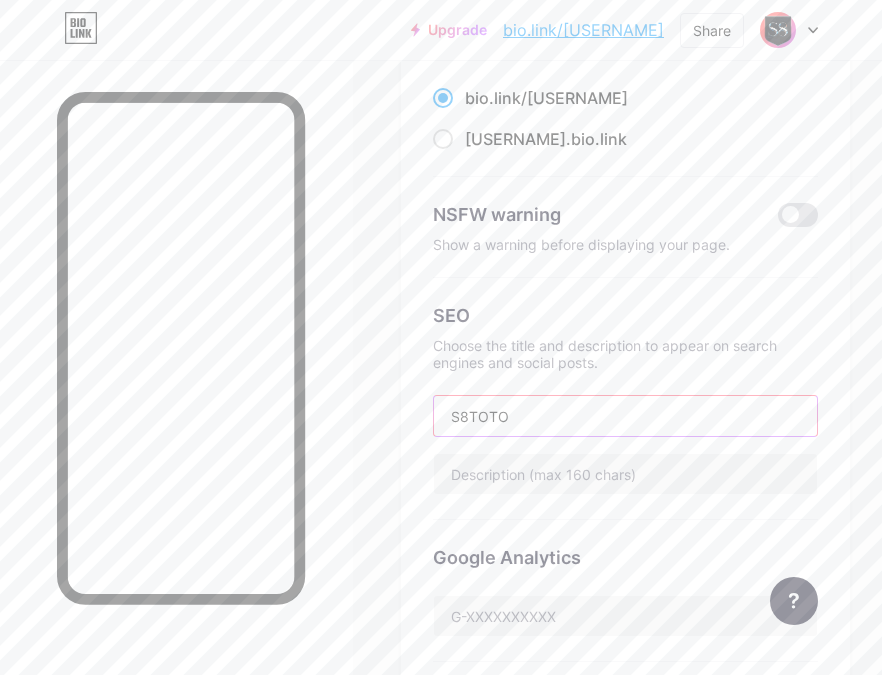 paste on "Situs Gacor Anti Rungkat" 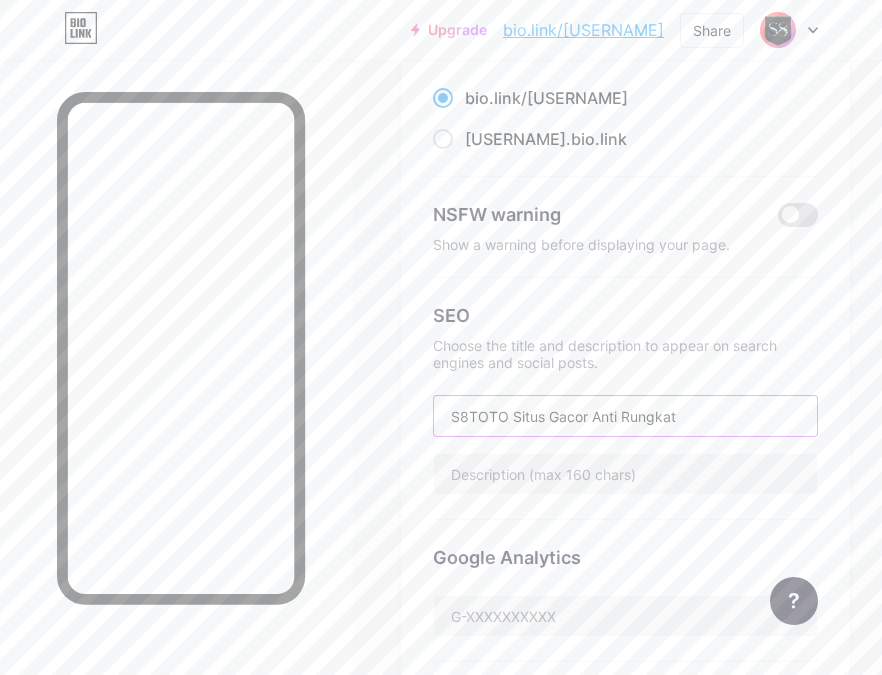 type on "S8TOTO Situs Gacor Anti Rungkat" 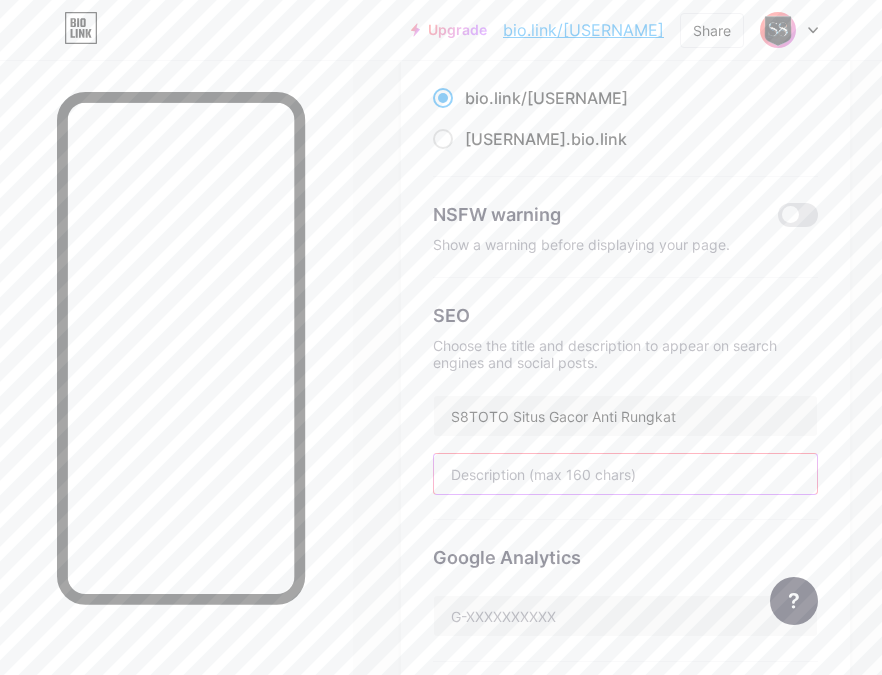 click at bounding box center (625, 474) 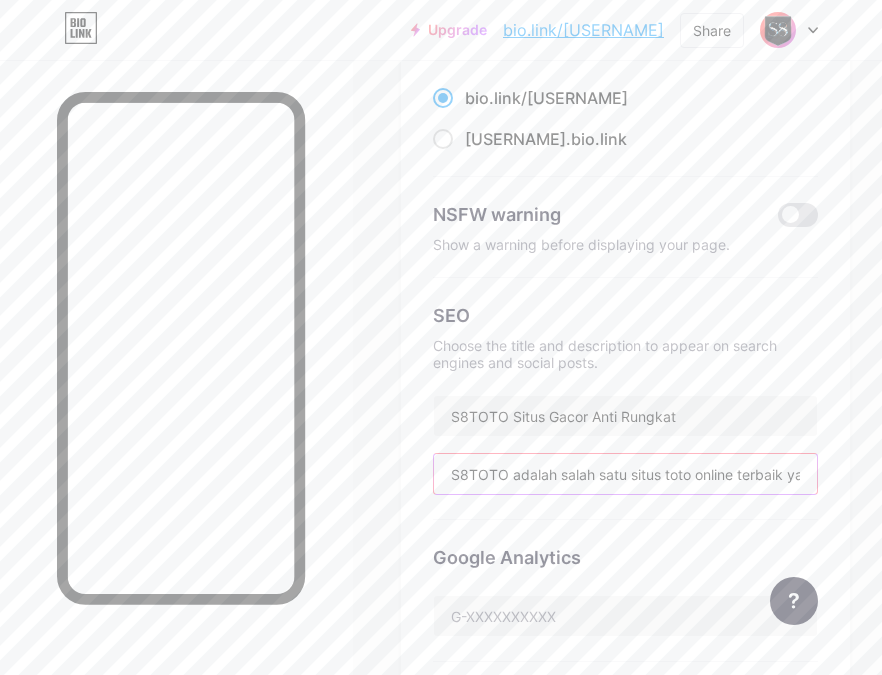 scroll, scrollTop: 0, scrollLeft: 729, axis: horizontal 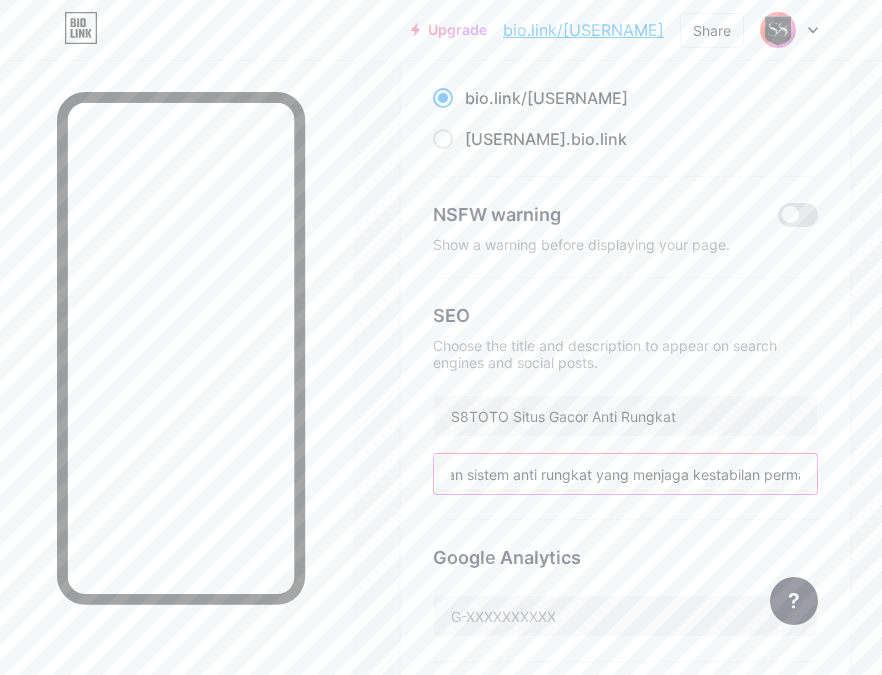 drag, startPoint x: 783, startPoint y: 474, endPoint x: 854, endPoint y: 476, distance: 71.02816 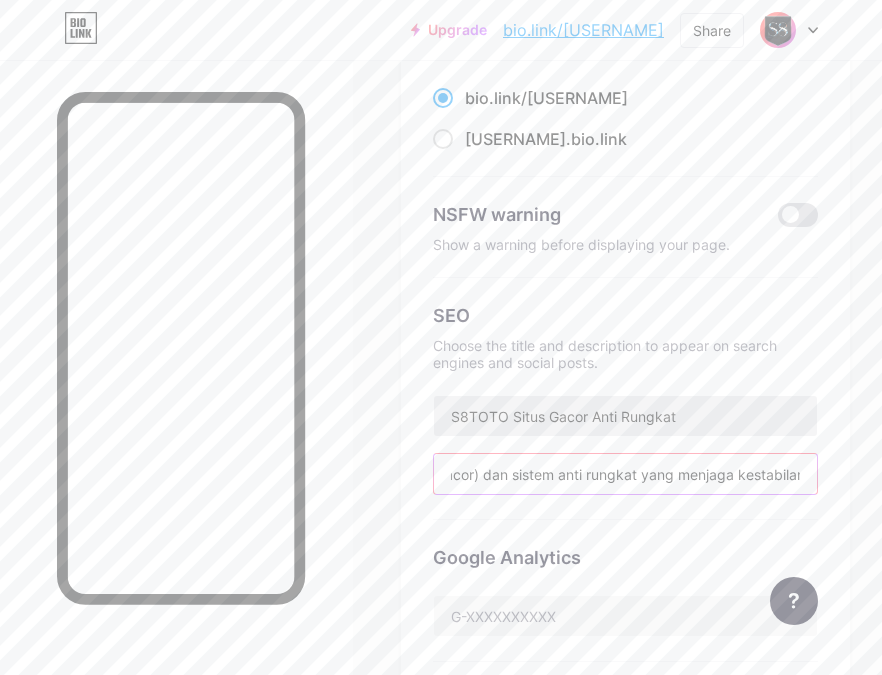 scroll, scrollTop: 0, scrollLeft: 680, axis: horizontal 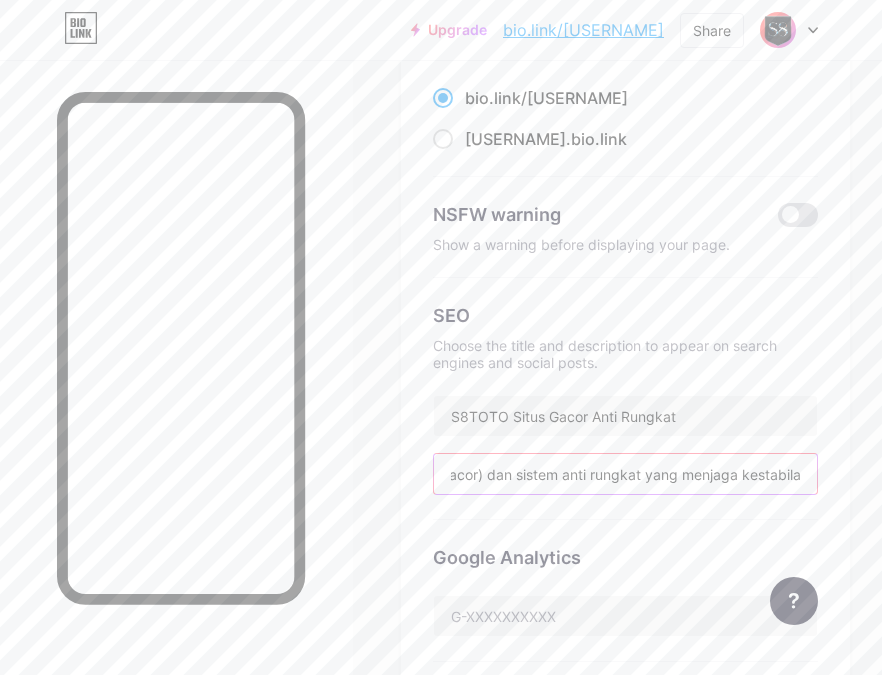 type on "S8TOTO adalah salah satu situs toto online terbaik yang terkenal dengan tingkat kemenangan tinggi (gacor) dan sistem anti rungkat yang menjaga kestabilan" 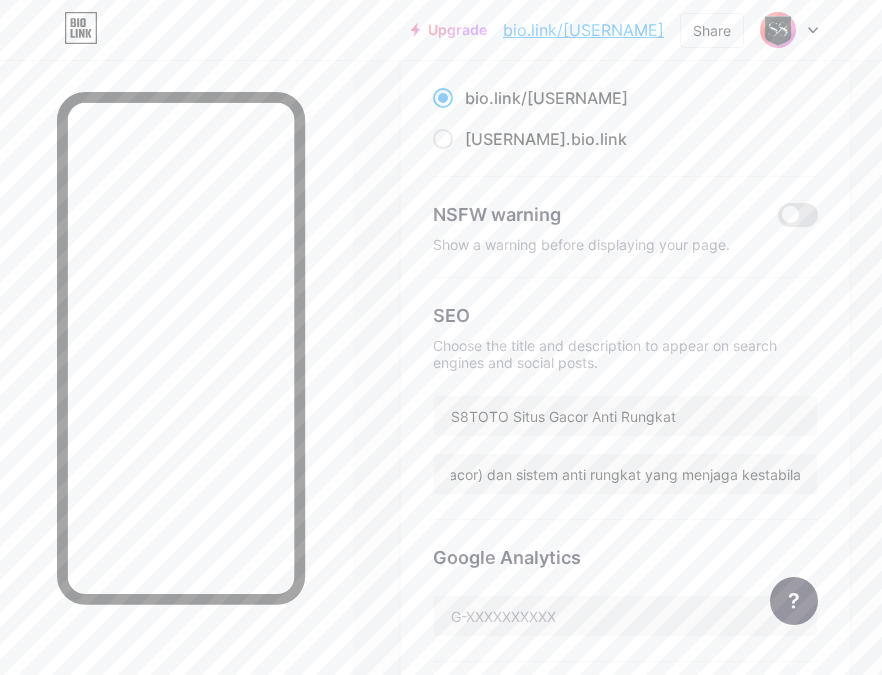 scroll, scrollTop: 0, scrollLeft: 0, axis: both 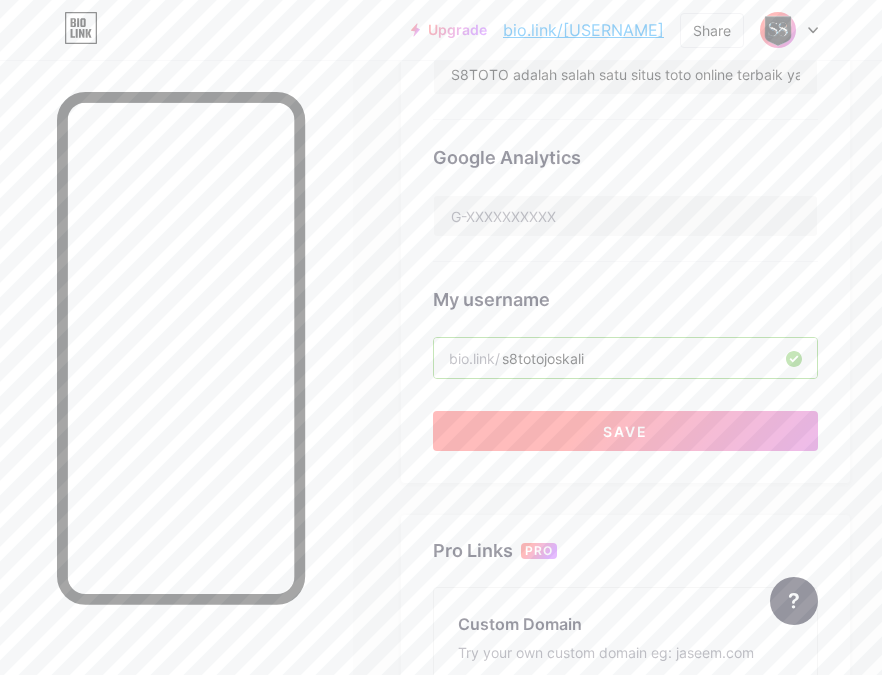 click on "Save" at bounding box center [625, 431] 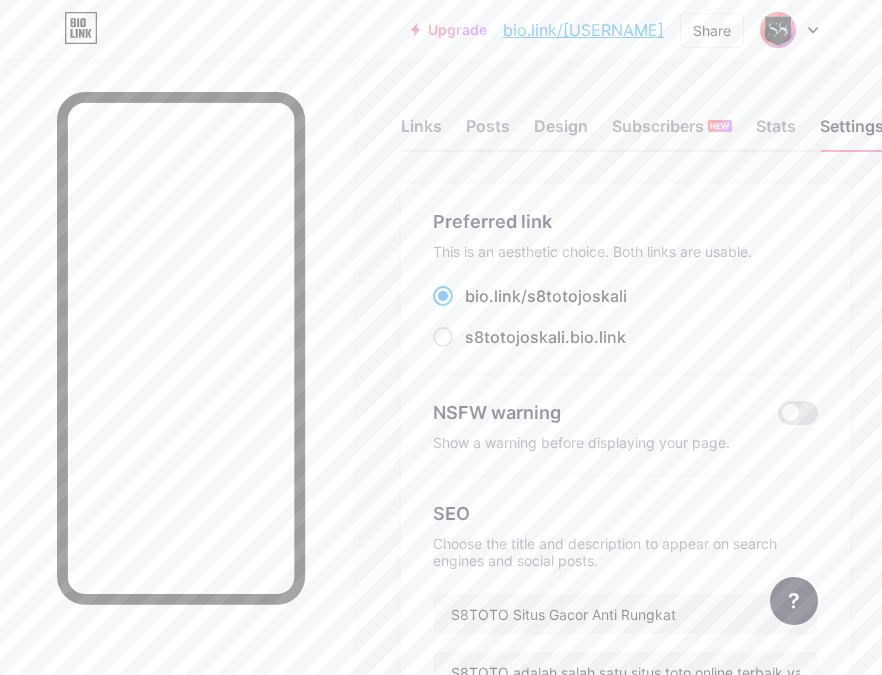 scroll, scrollTop: 0, scrollLeft: 0, axis: both 